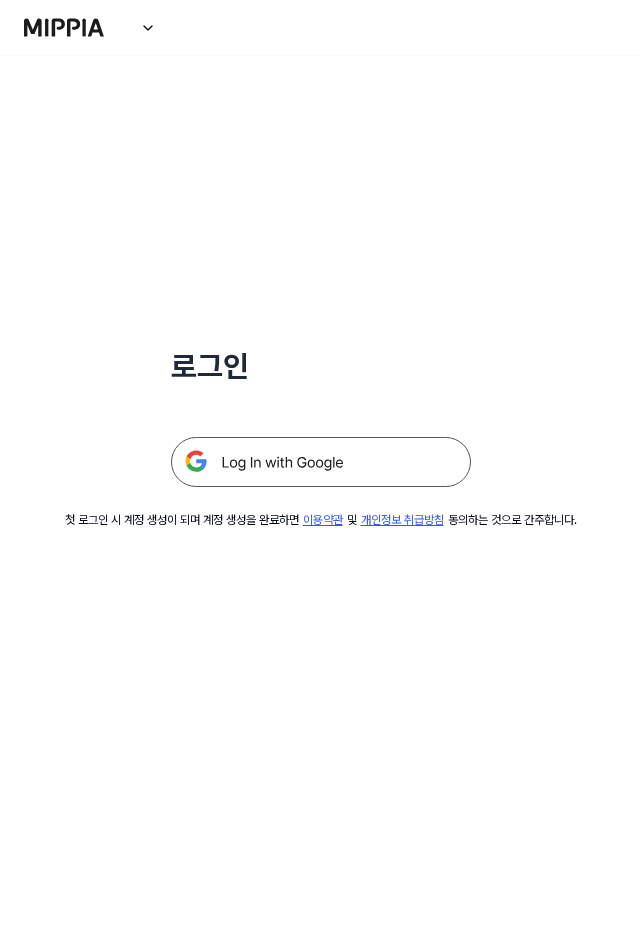 scroll, scrollTop: 0, scrollLeft: 0, axis: both 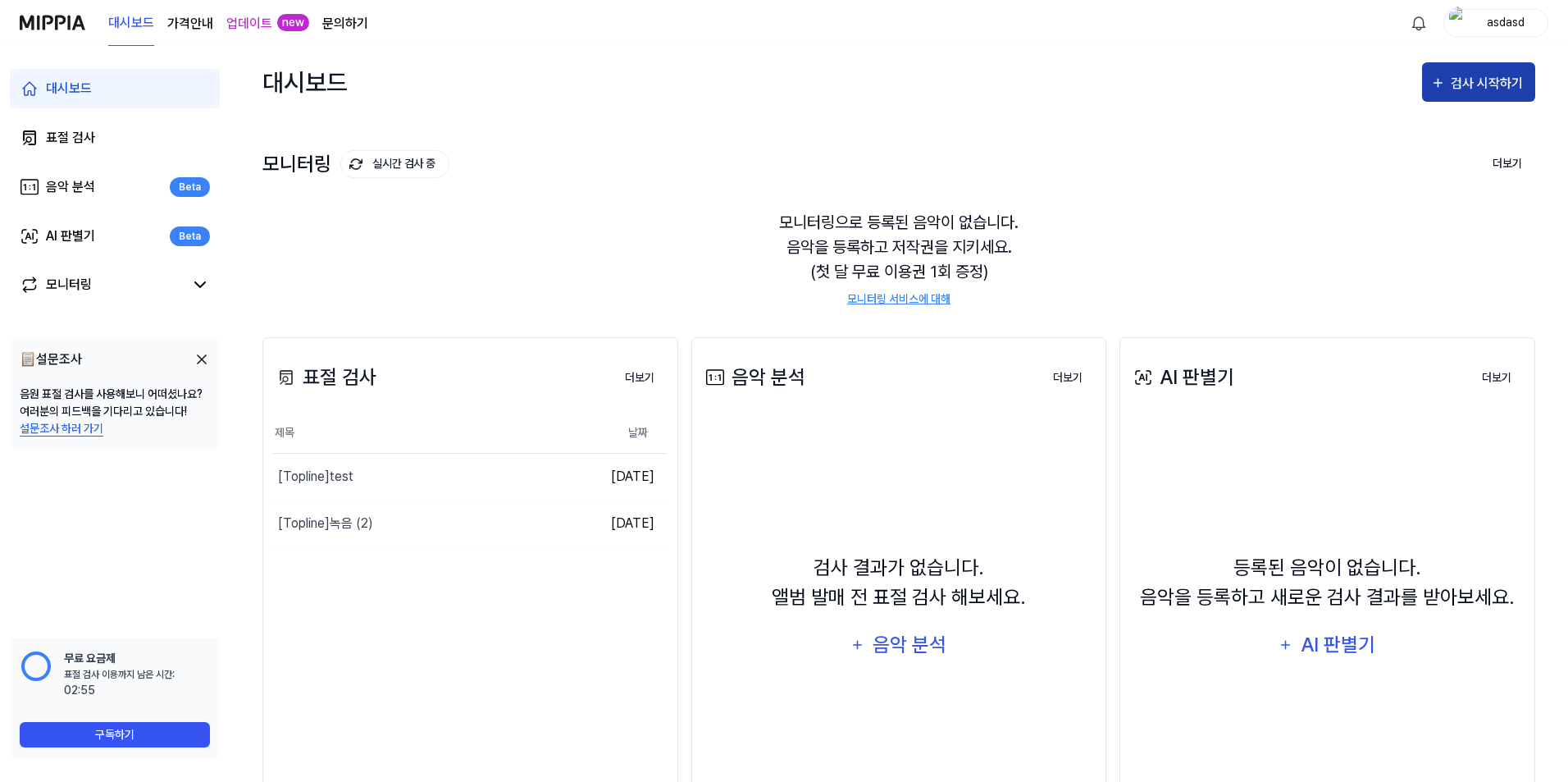 click on "검사 시작하기" at bounding box center (1488, 84) 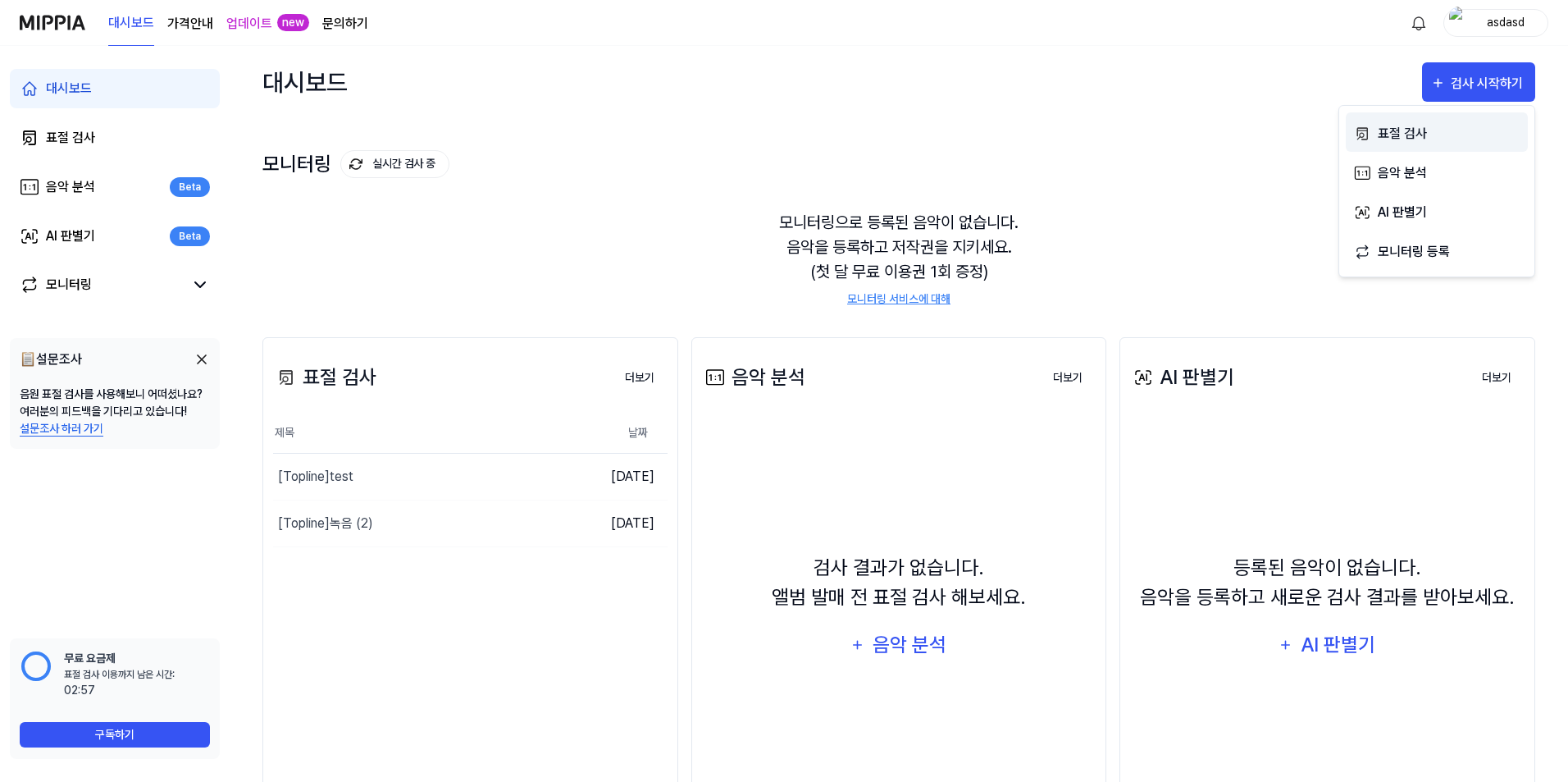click on "표절 검사" at bounding box center (1449, 134) 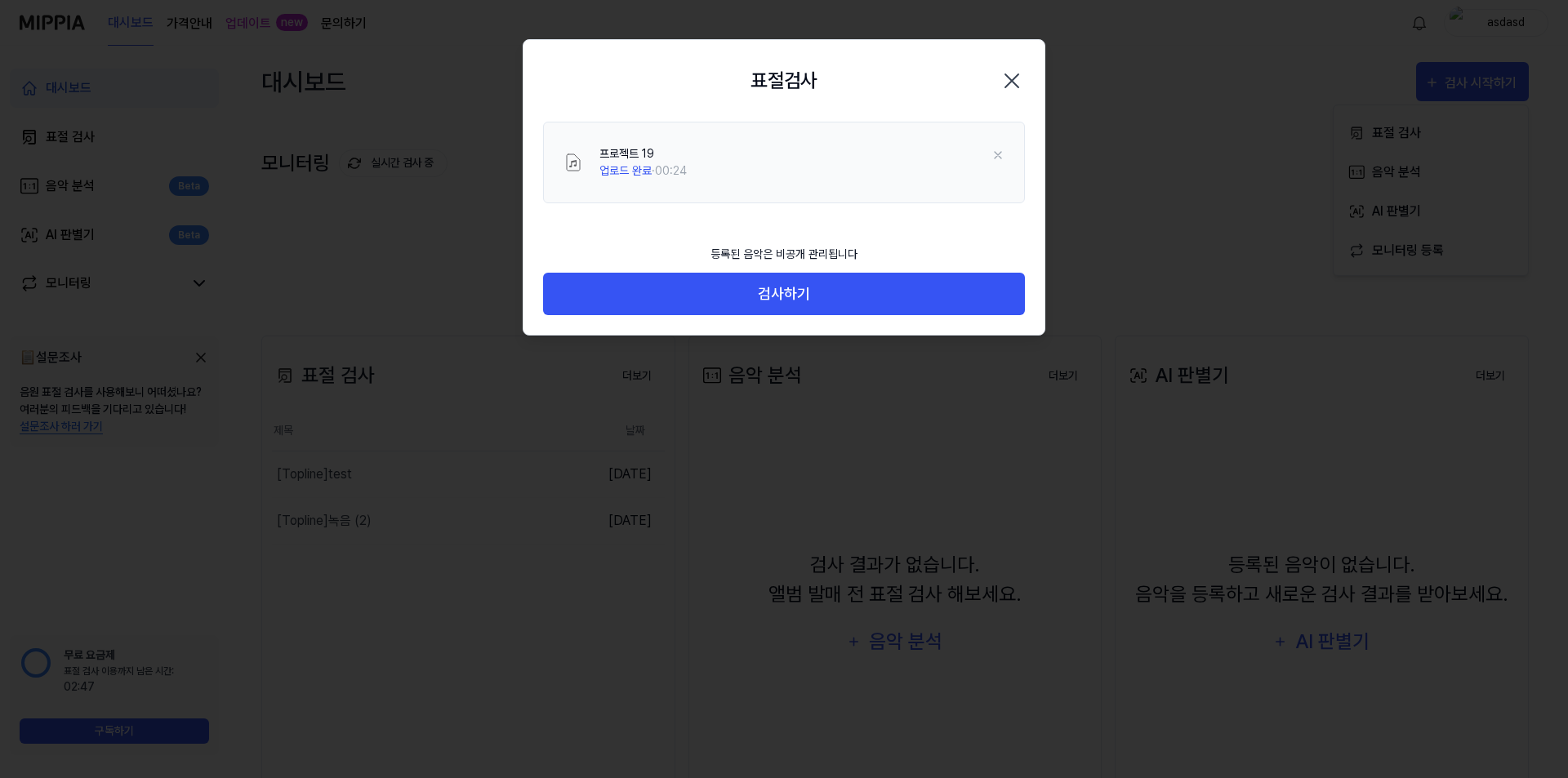 click on "검사하기" at bounding box center [784, 294] 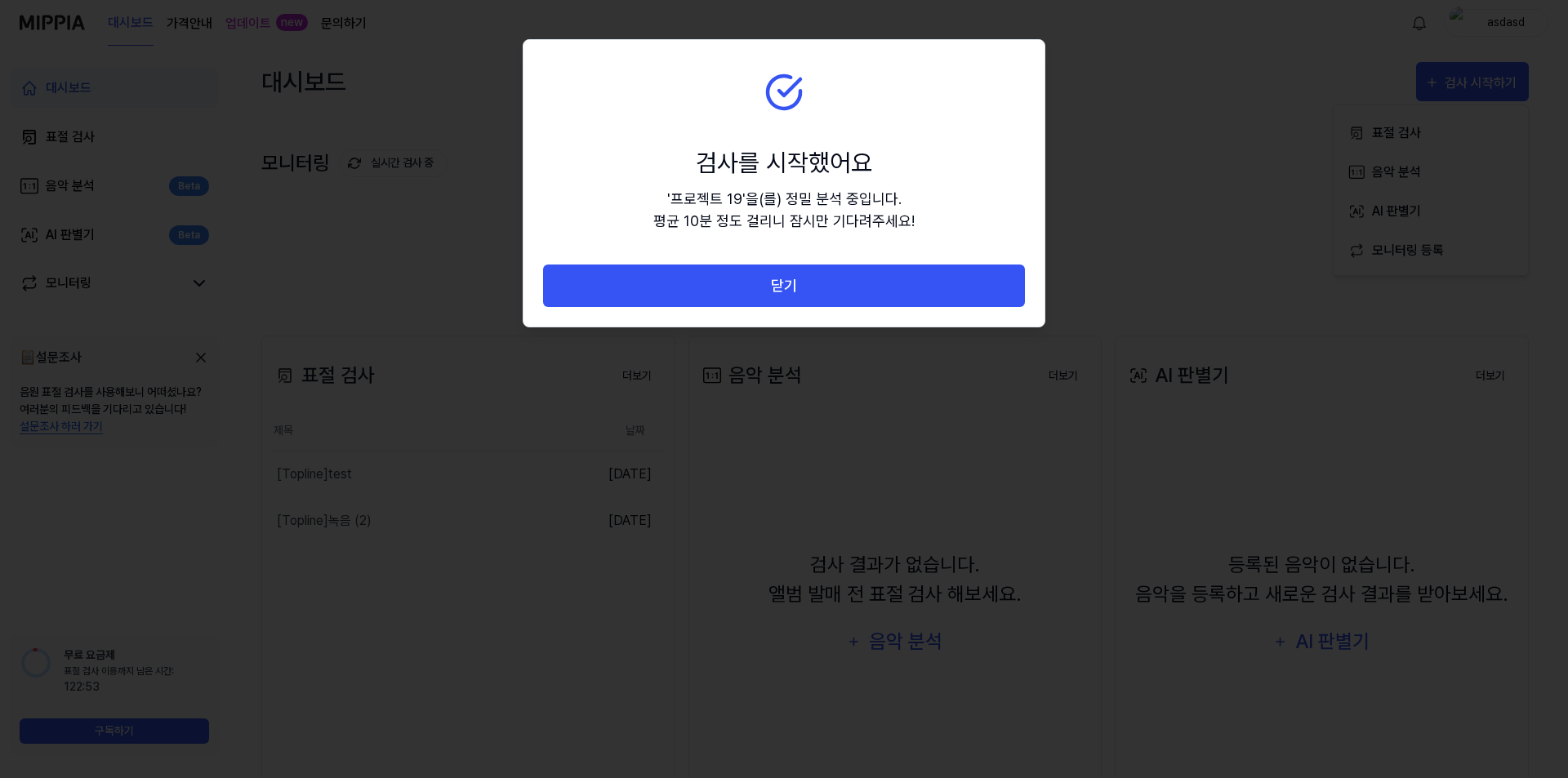 click on "닫기" at bounding box center (784, 286) 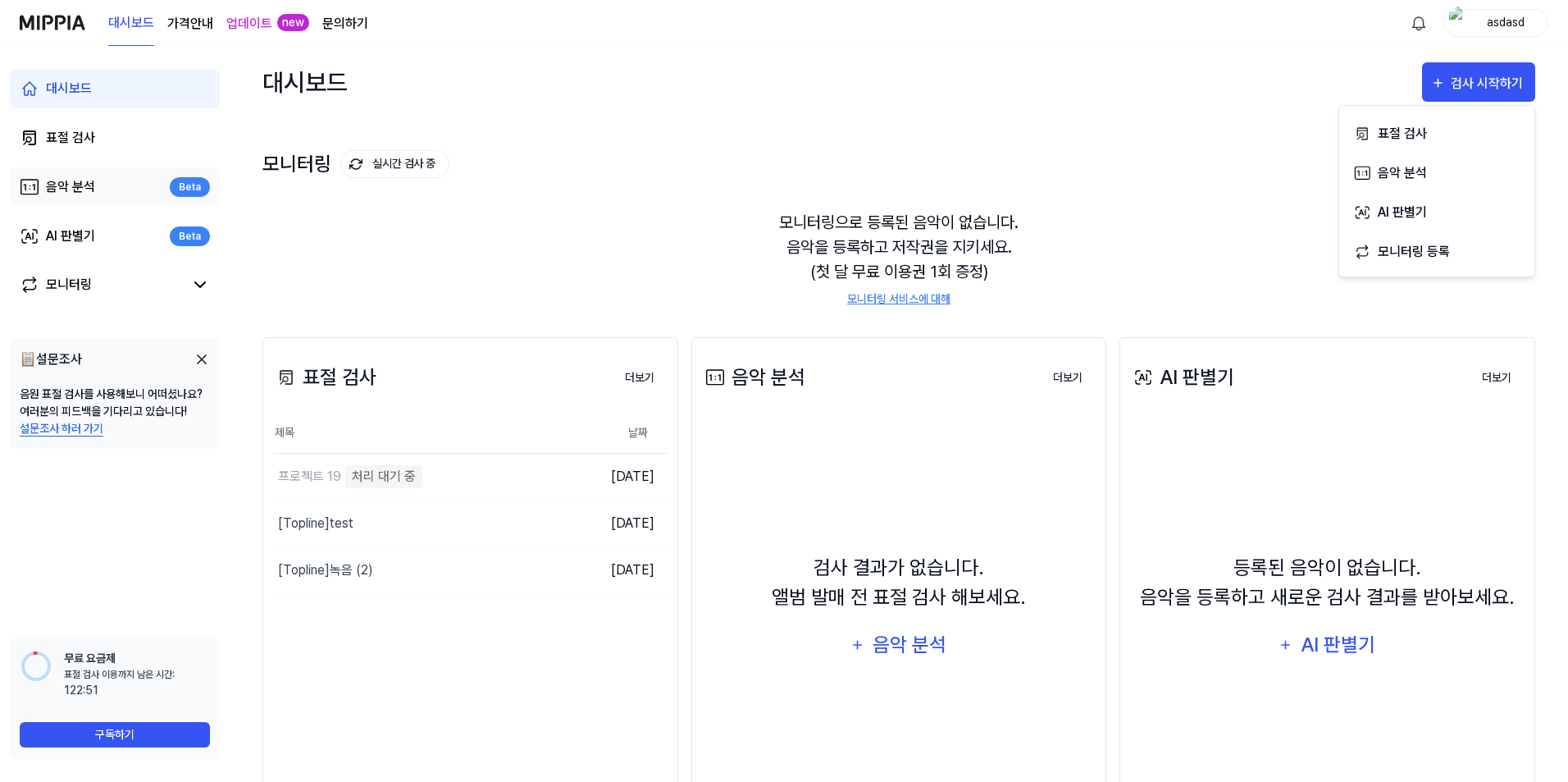 click on "음악 분석 Beta" at bounding box center [115, 187] 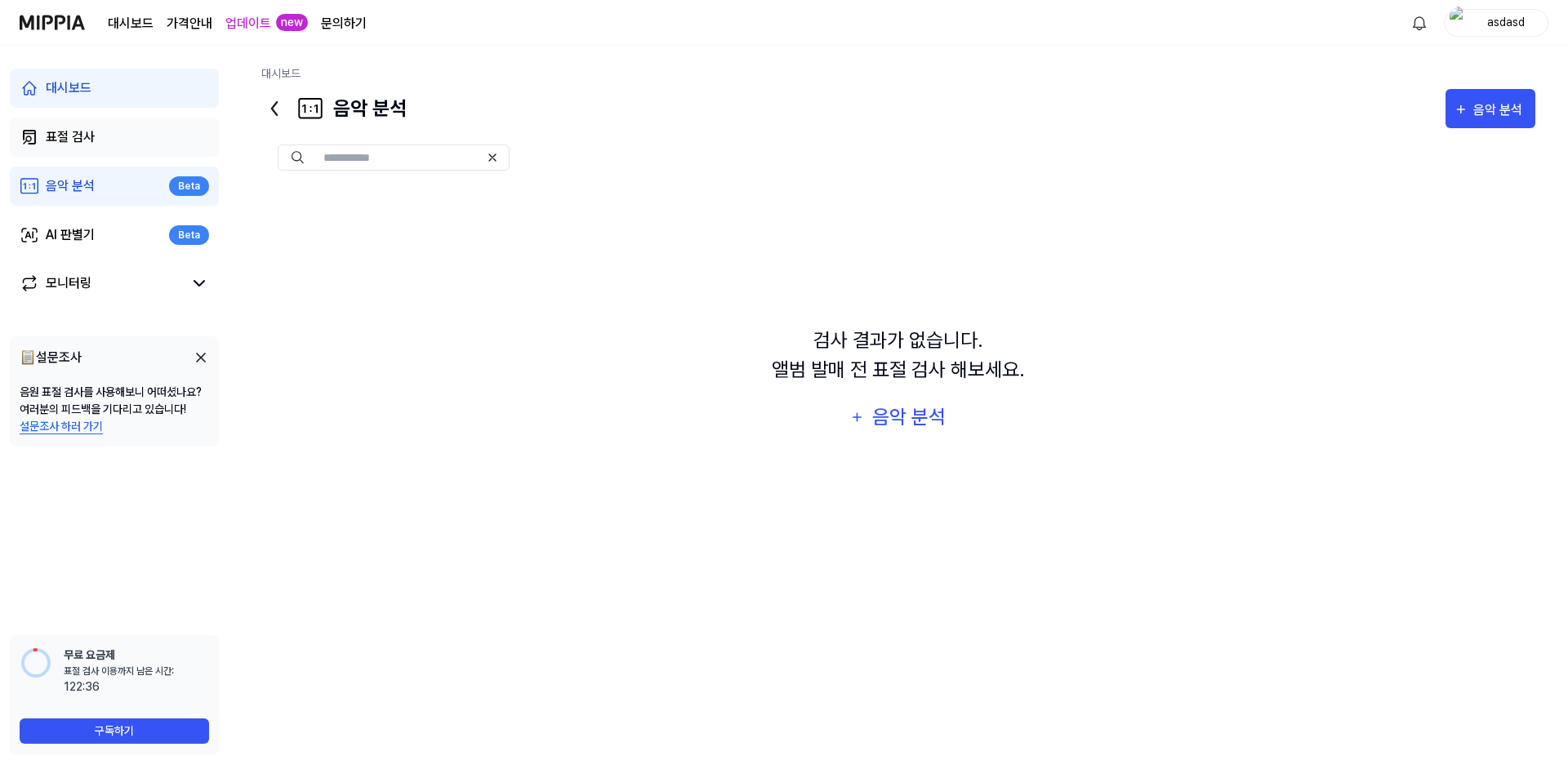 click on "표절 검사" at bounding box center [114, 137] 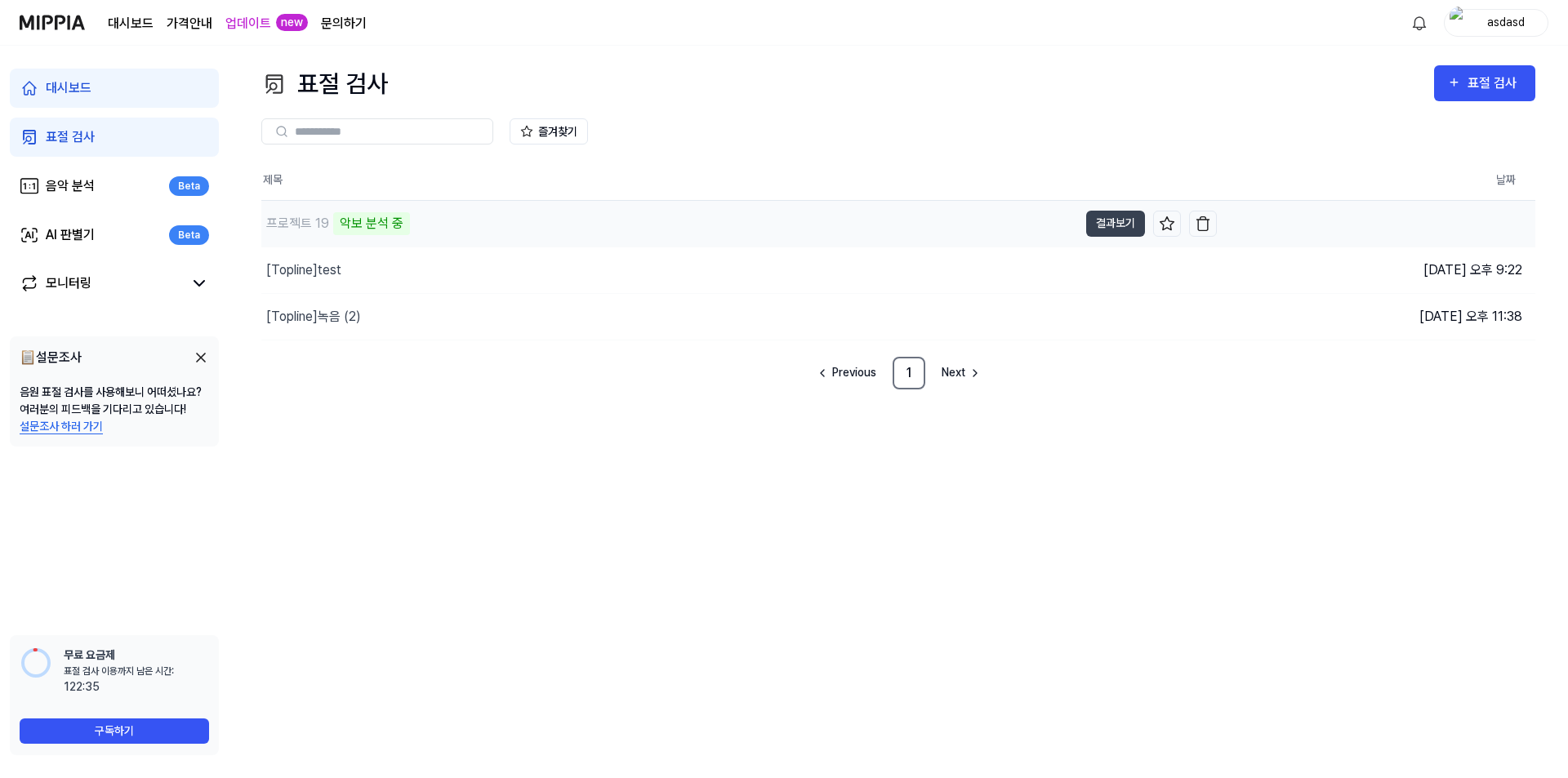 click on "프로젝트 19" at bounding box center [297, 224] 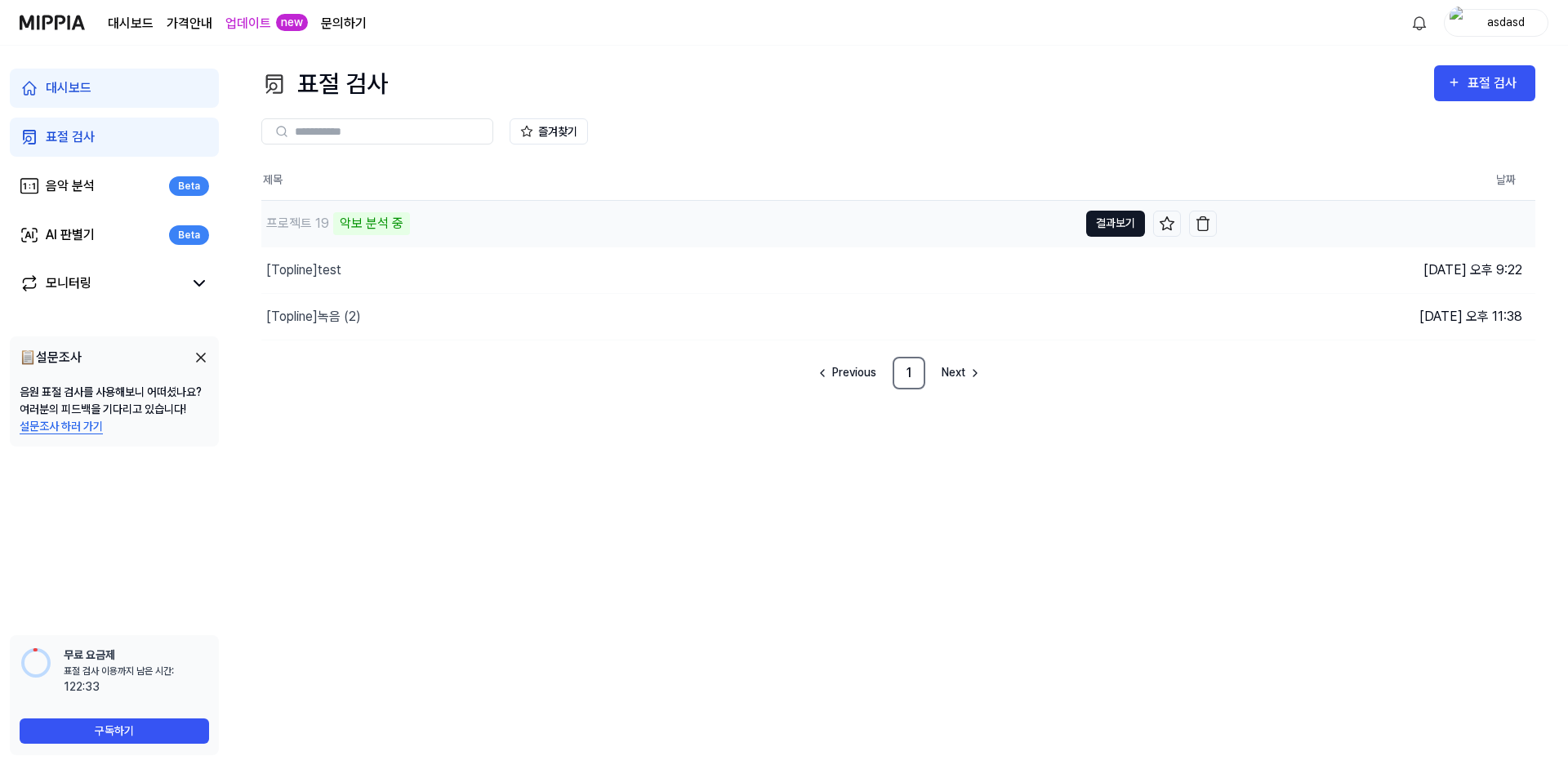 click on "결과보기" at bounding box center [1116, 224] 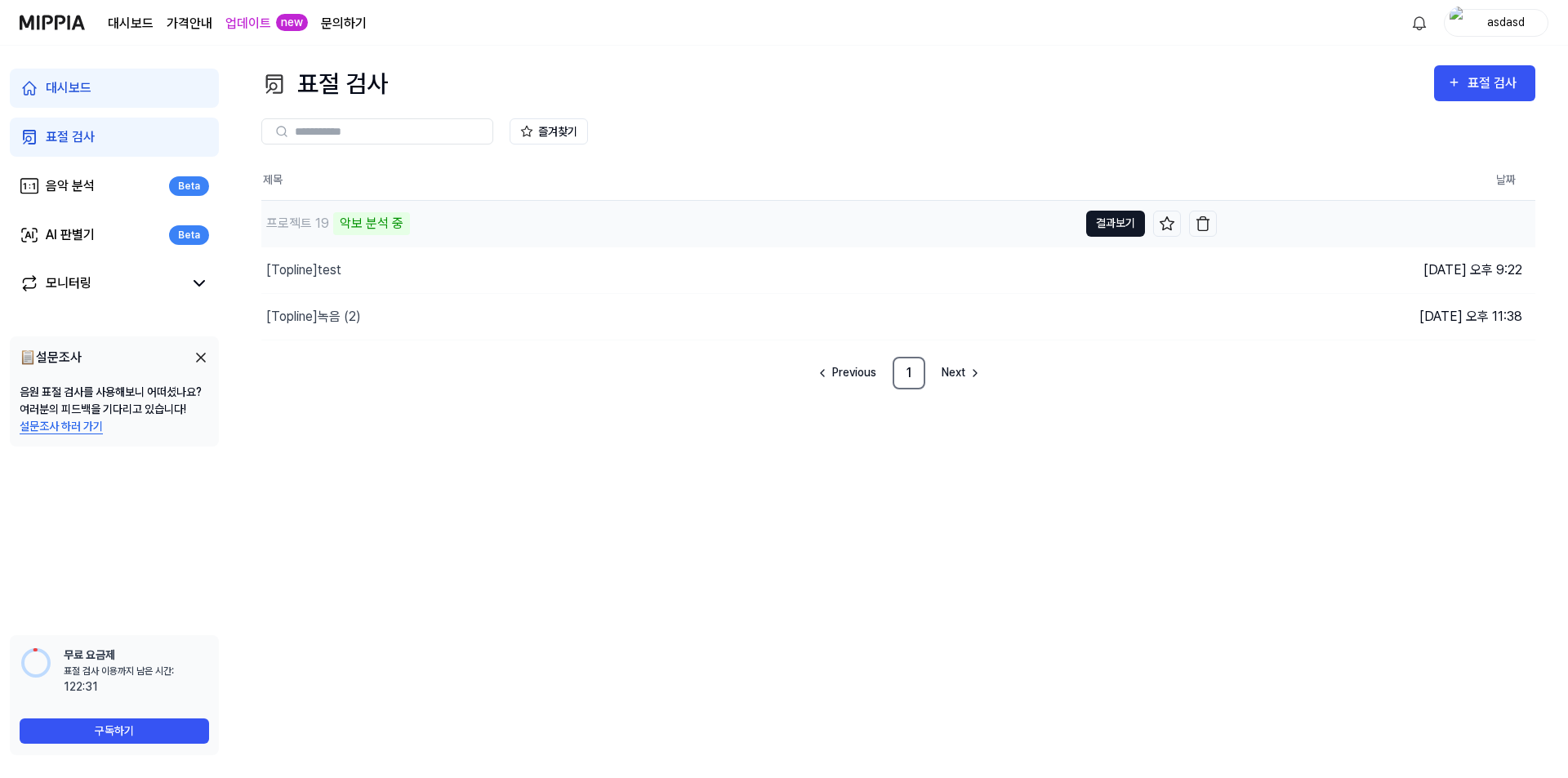 click on "결과보기" at bounding box center [1116, 224] 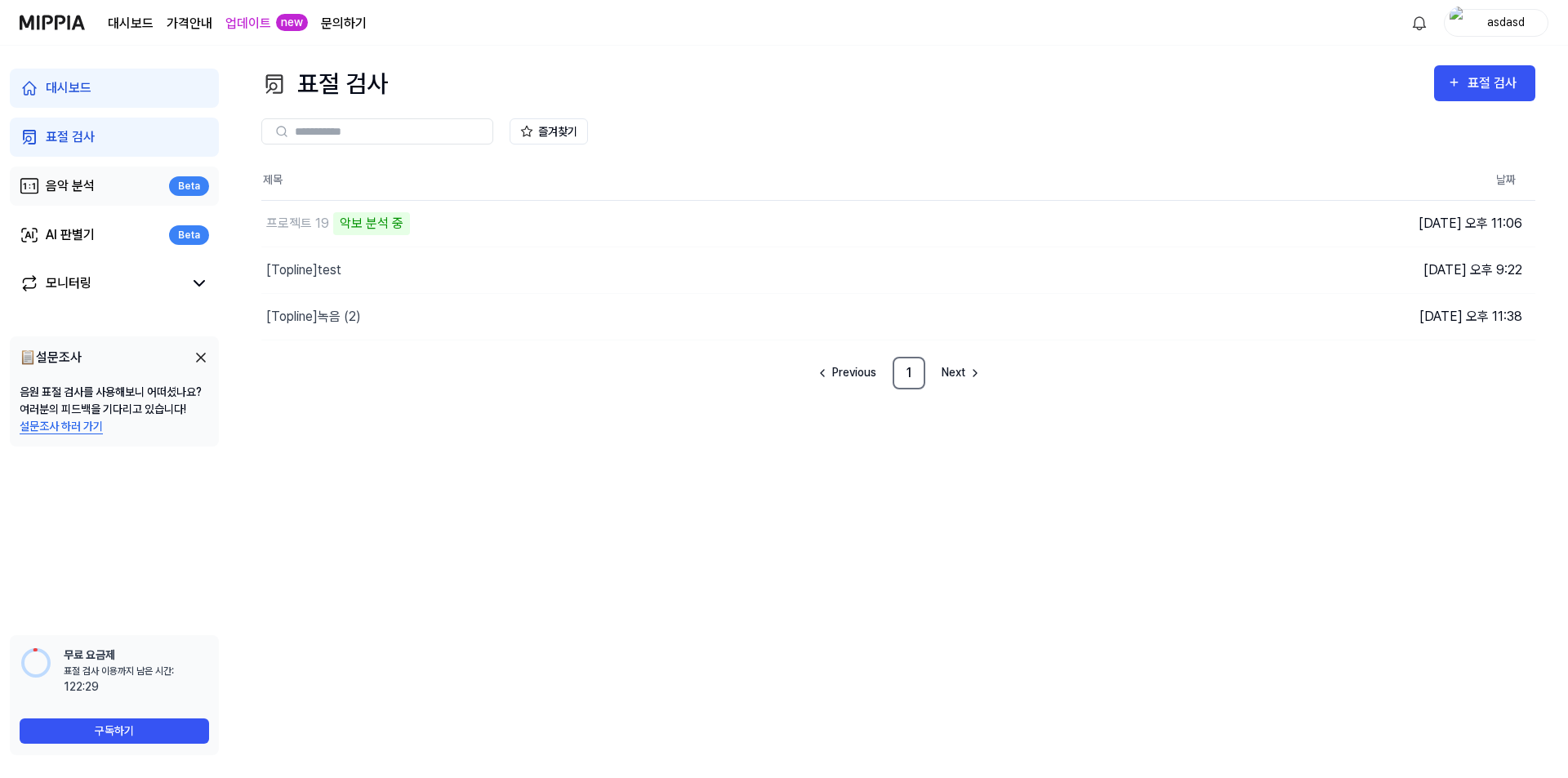 click on "음악 분석 Beta" at bounding box center (114, 186) 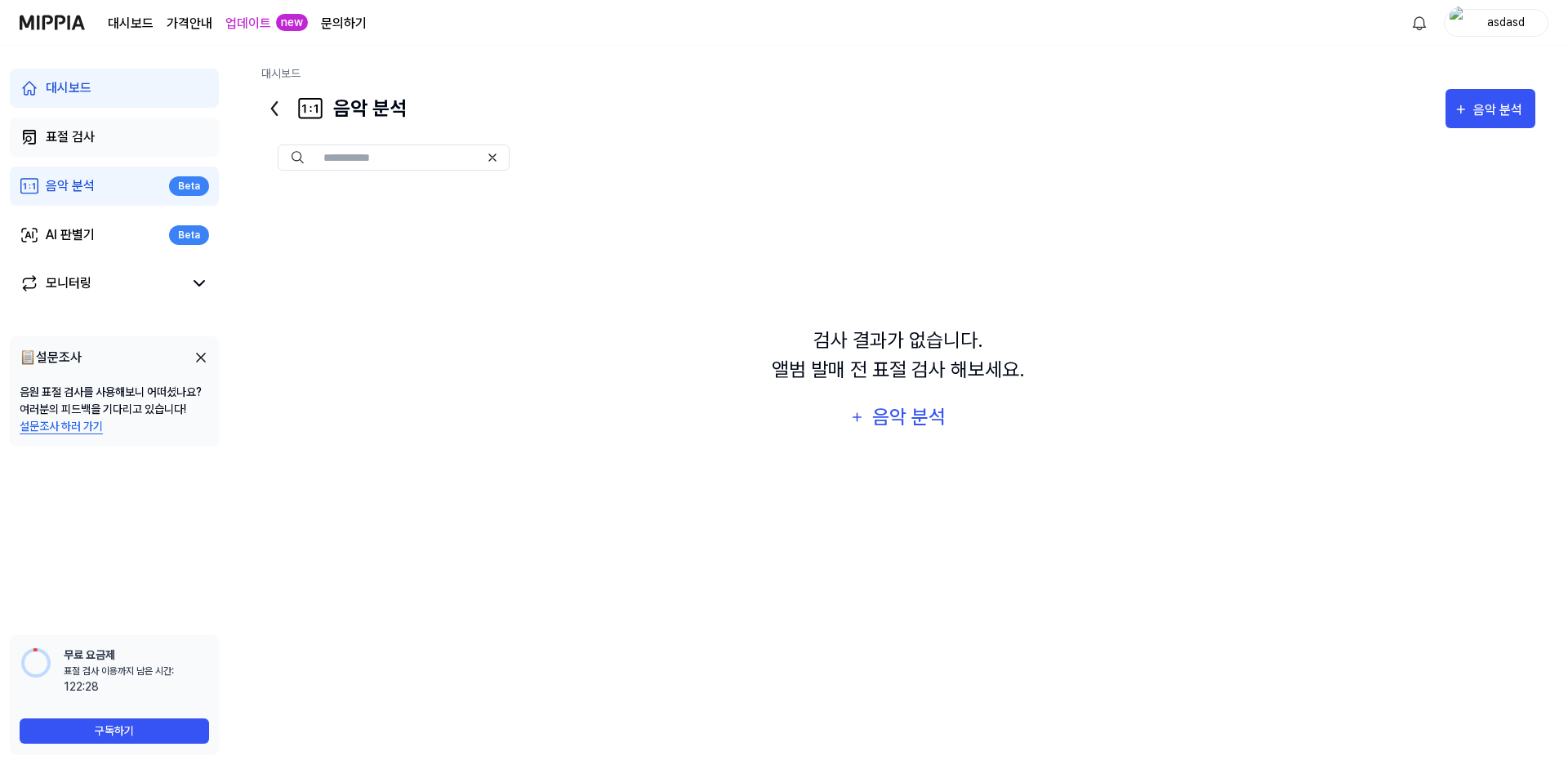 click on "표절 검사" at bounding box center (114, 137) 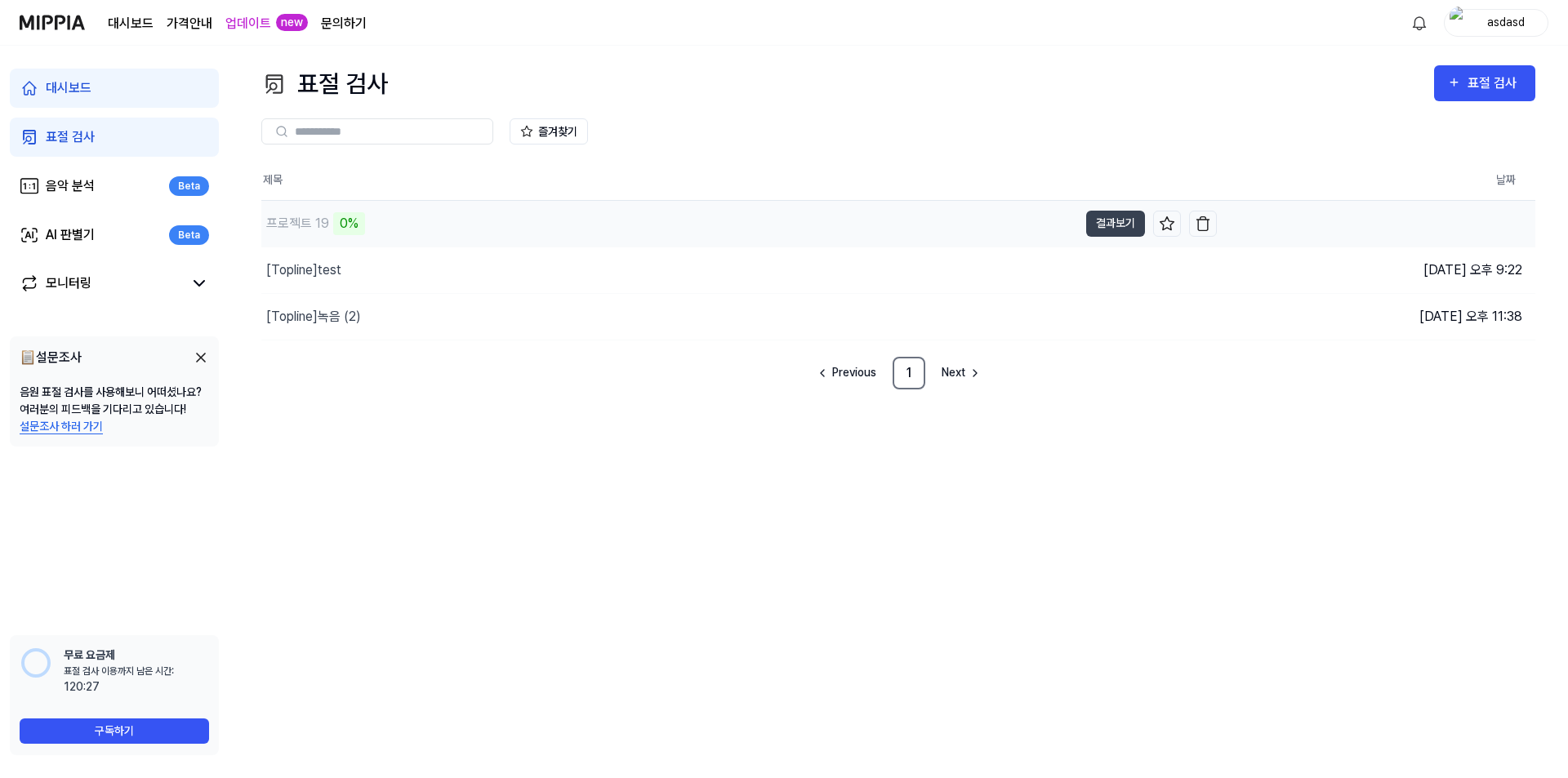 click on "프로젝트 19  0%" at bounding box center [670, 224] 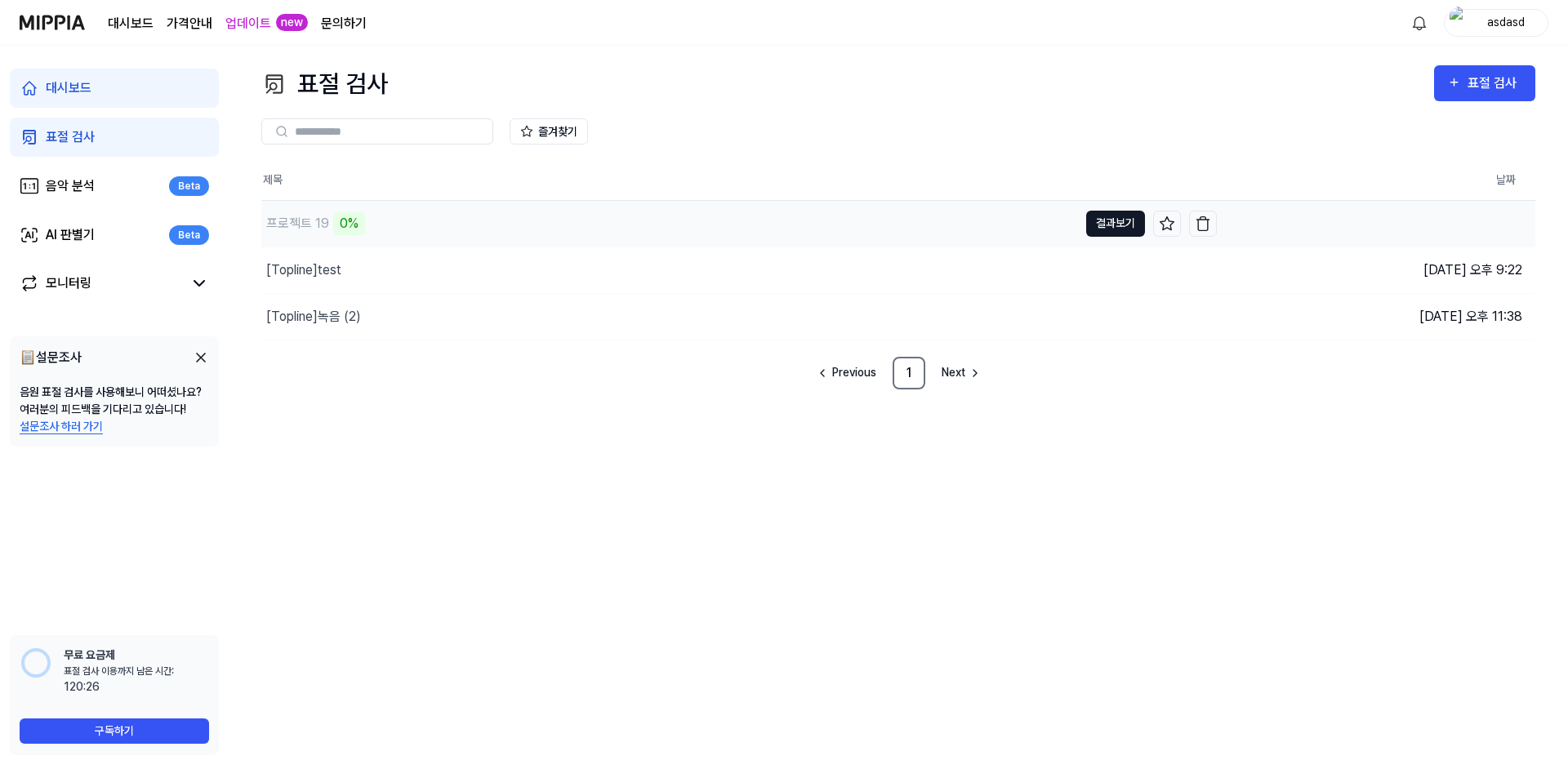 click on "결과보기" at bounding box center [1116, 224] 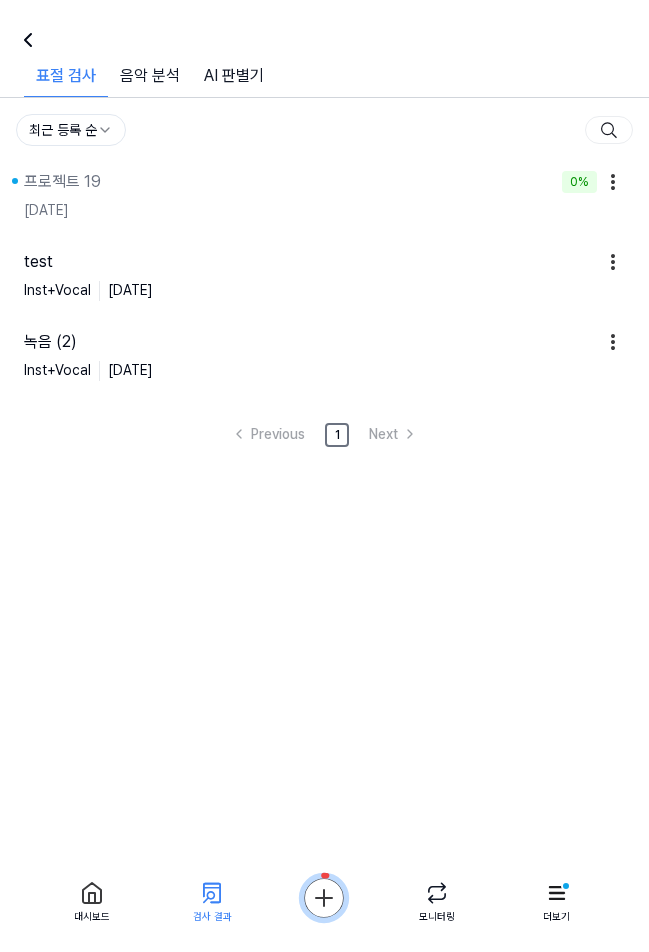 click on "표절 검사 표절 검사 표절 검사 음악 분석 AI 판별기 즐겨찾기 최근 등록 순 프로젝트 19  0% Inst [DATE] test Inst+Vocal [DATE] 녹음 (2) Inst+Vocal [DATE] Previous 1 Next" at bounding box center [324, 448] 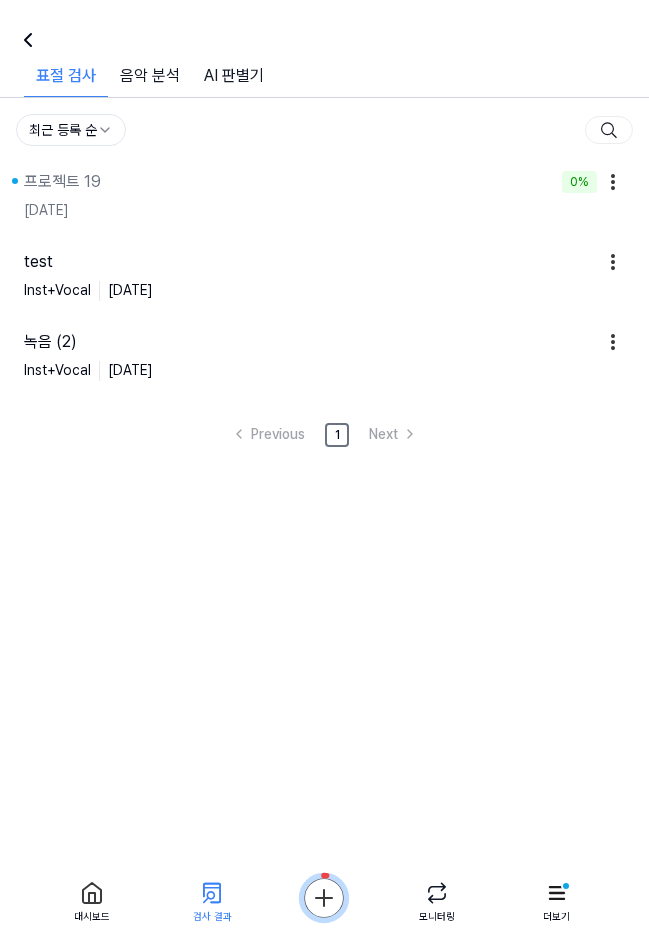 click on "프로젝트 19" at bounding box center (289, 182) 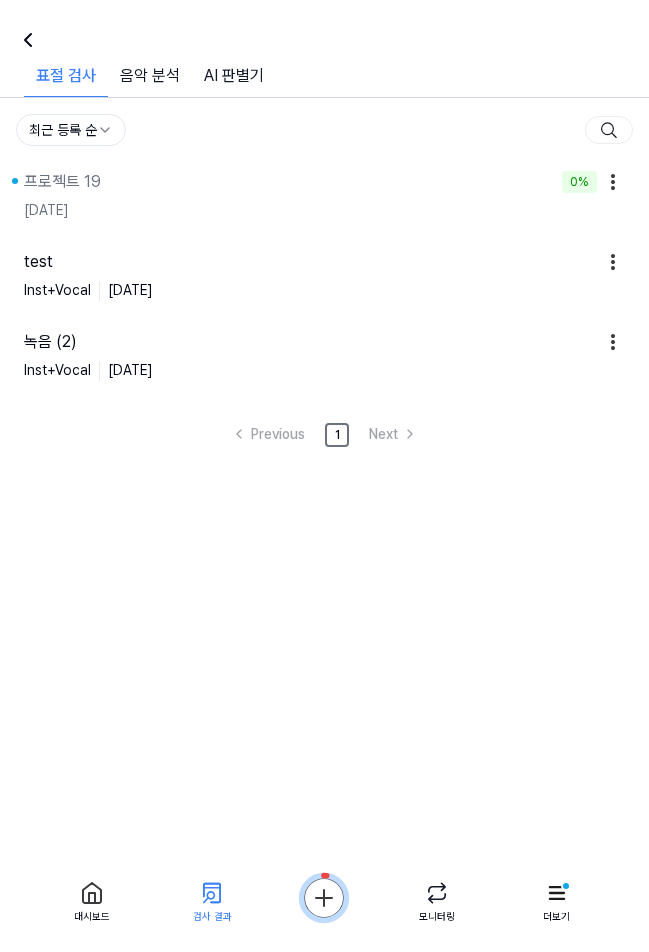 click on "대시보드 가격안내 업데이트 new 문의하기 asdasd 대시보드 표절 검사 음악 분석 Beta AI 판별기 Beta 모니터링 📋  설문조사 음원 표절 검사를 사용해보니 어떠셨나요? 여러분의 피드백을 기다리고 있습니다!  설문조사 하러 가기 무료 요금제 표절 검사 이용까지 남은 시간:  이용 가능 시간:      117:36 구독하기 표절 검사 표절 검사 표절 검사 음악 분석 AI 판별기 즐겨찾기 최근 등록 순 프로젝트 19  0% Inst [DATE] test Inst+Vocal [DATE] 녹음 (2) Inst+Vocal [DATE] Previous 1 Next 대시보드 검사 결과 모니터링 더보기" at bounding box center (324, 476) 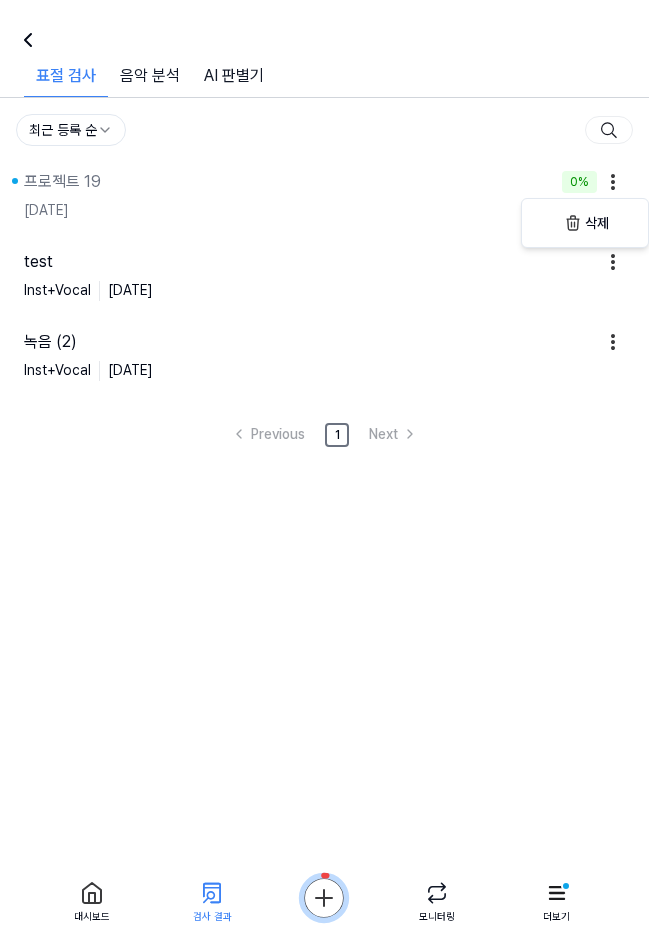 click on "대시보드 가격안내 업데이트 new 문의하기 asdasd 대시보드 표절 검사 음악 분석 Beta AI 판별기 Beta 모니터링 📋  설문조사 음원 표절 검사를 사용해보니 어떠셨나요? 여러분의 피드백을 기다리고 있습니다!  설문조사 하러 가기 무료 요금제 표절 검사 이용까지 남은 시간:  이용 가능 시간:      117:35 구독하기 표절 검사 표절 검사 표절 검사 음악 분석 AI 판별기 즐겨찾기 최근 등록 순 프로젝트 19  0% Inst [DATE] test Inst+Vocal [DATE] 녹음 (2) Inst+Vocal [DATE] Previous 1 Next 대시보드 검사 결과 모니터링 더보기 삭제" at bounding box center [324, 476] 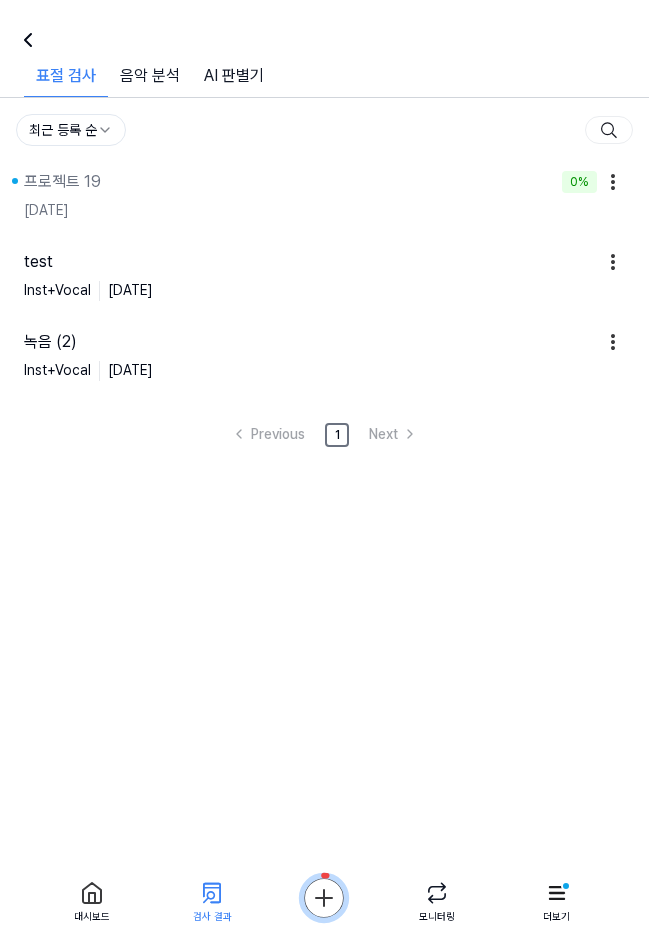 click on "프로젝트 19" at bounding box center [289, 182] 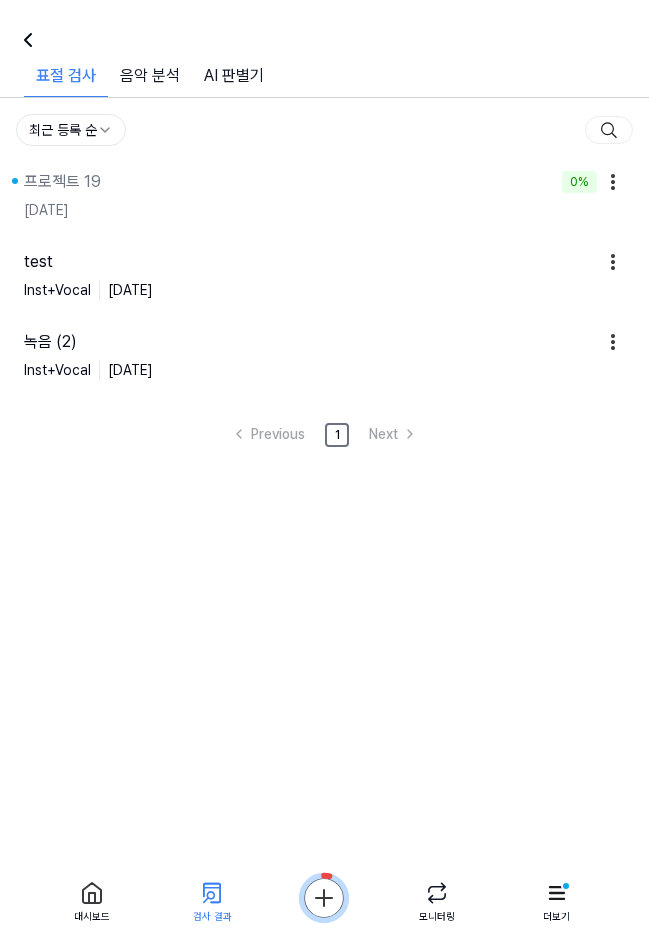 click on "표절 검사 표절 검사 표절 검사 음악 분석 AI 판별기 즐겨찾기 최근 등록 순 프로젝트 19  0% Inst [DATE] test Inst+Vocal [DATE] 녹음 (2) Inst+Vocal [DATE] Previous 1 Next" at bounding box center (324, 448) 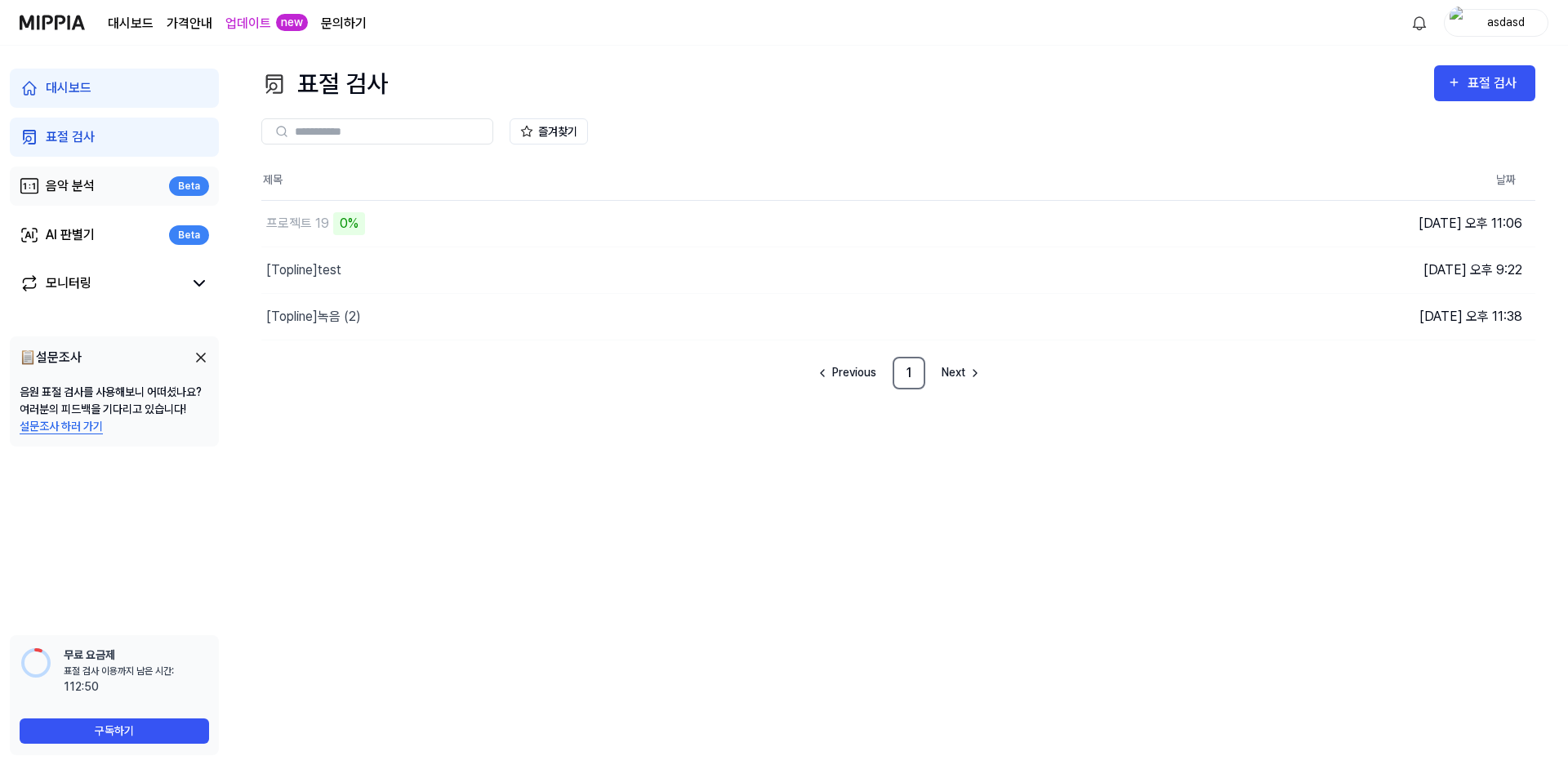 click on "음악 분석" at bounding box center [70, 186] 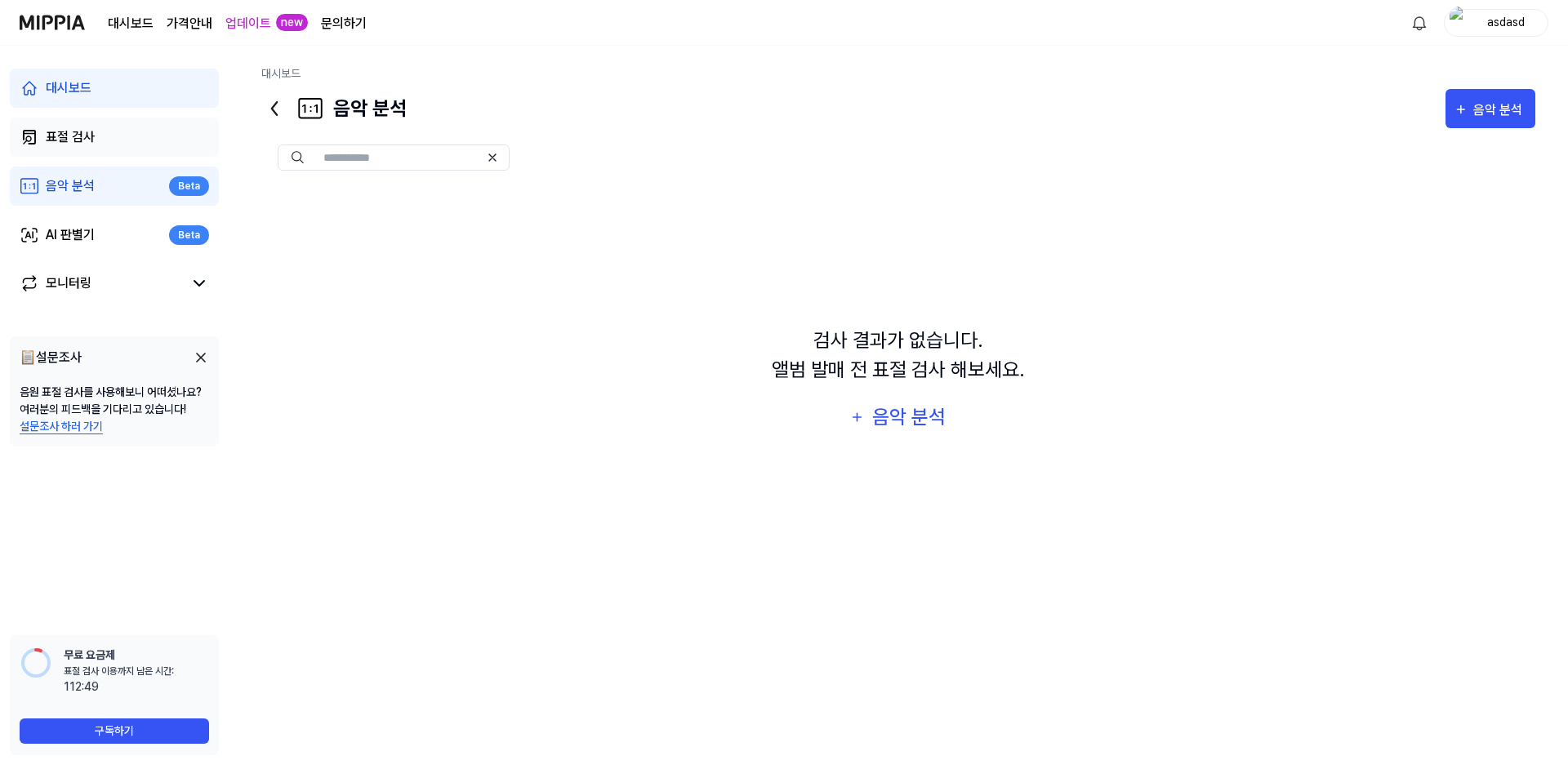 click on "표절 검사" at bounding box center (70, 137) 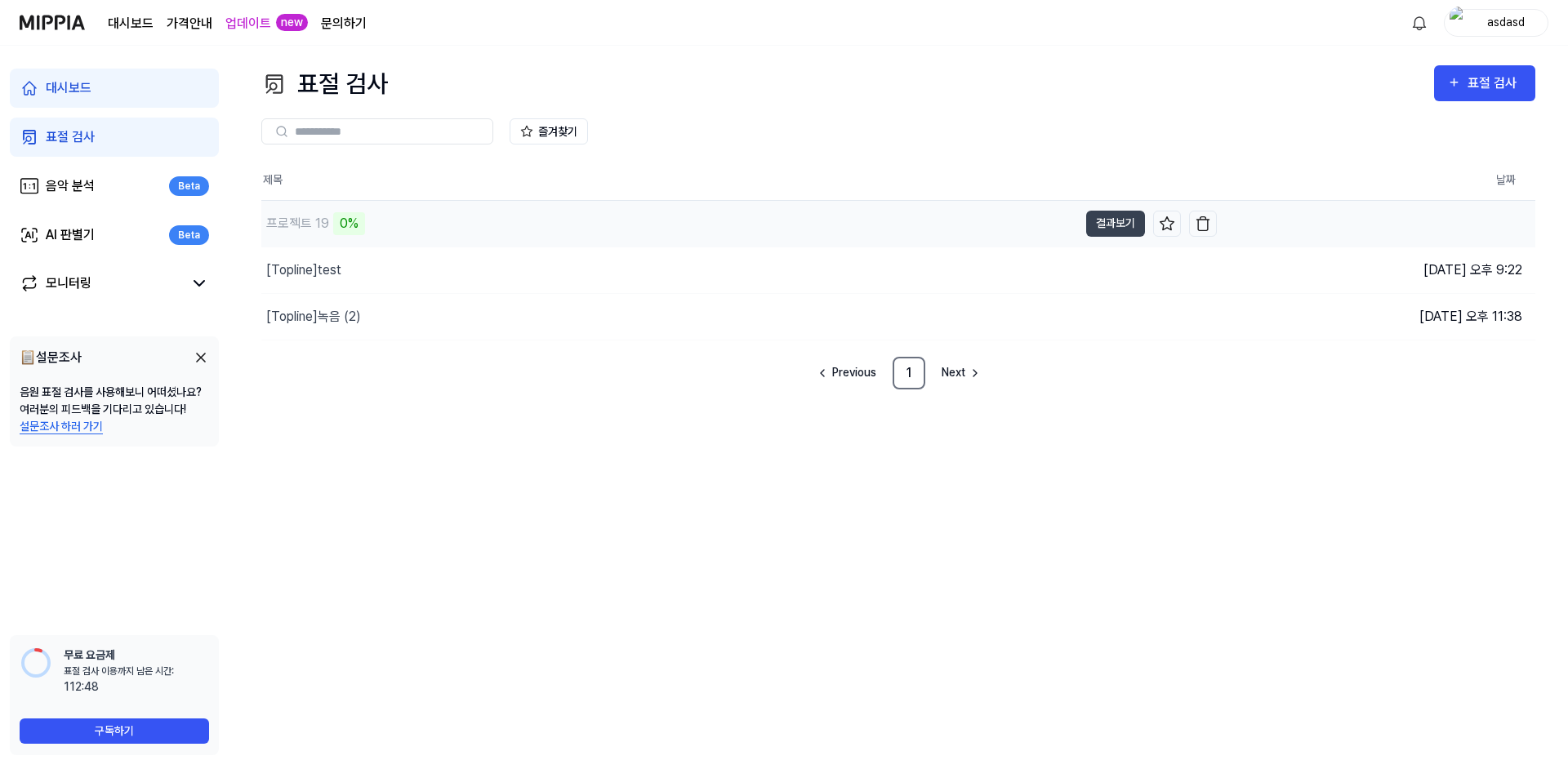 click on "0%" at bounding box center [349, 224] 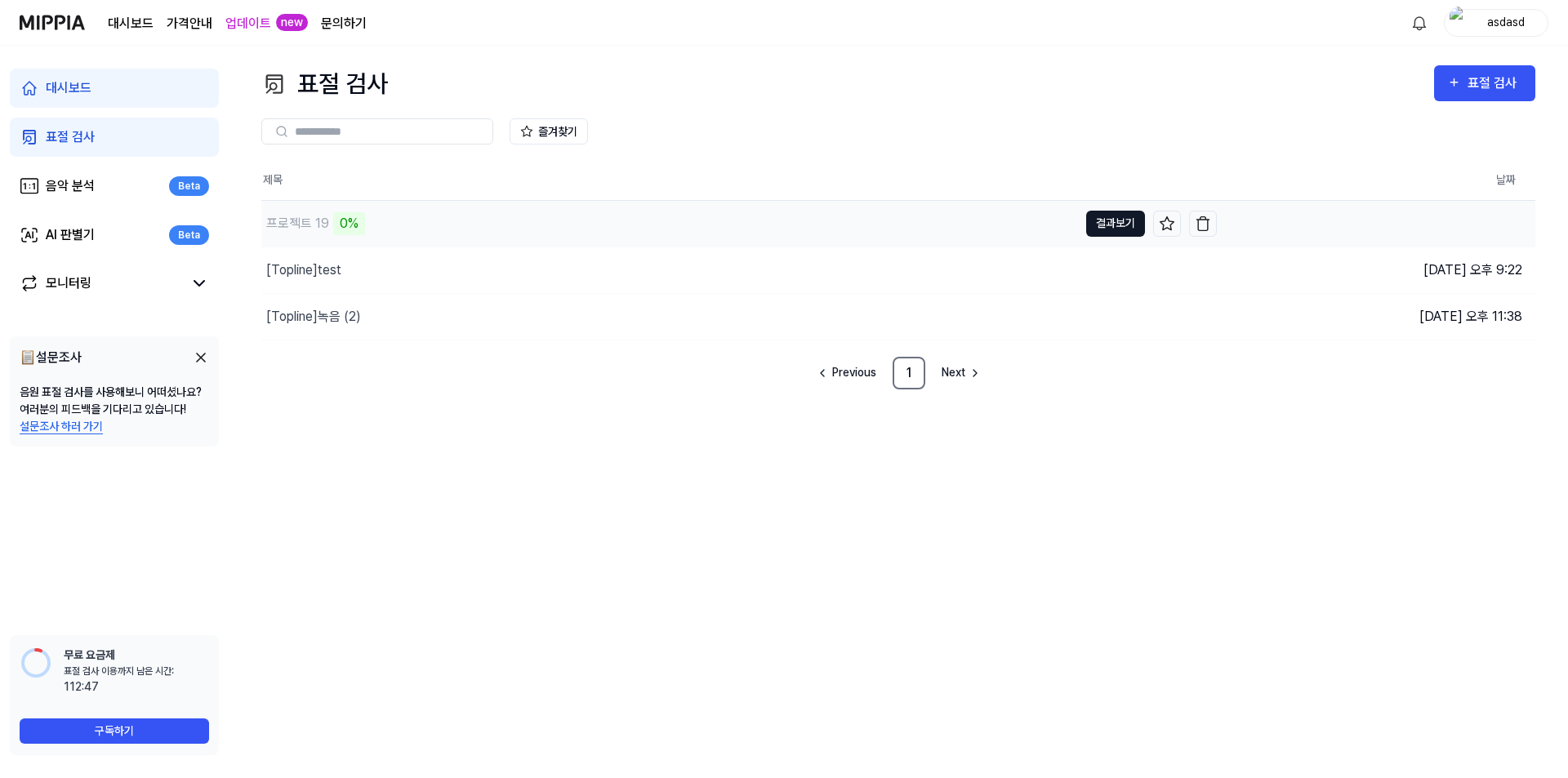 click on "결과보기" at bounding box center (1116, 224) 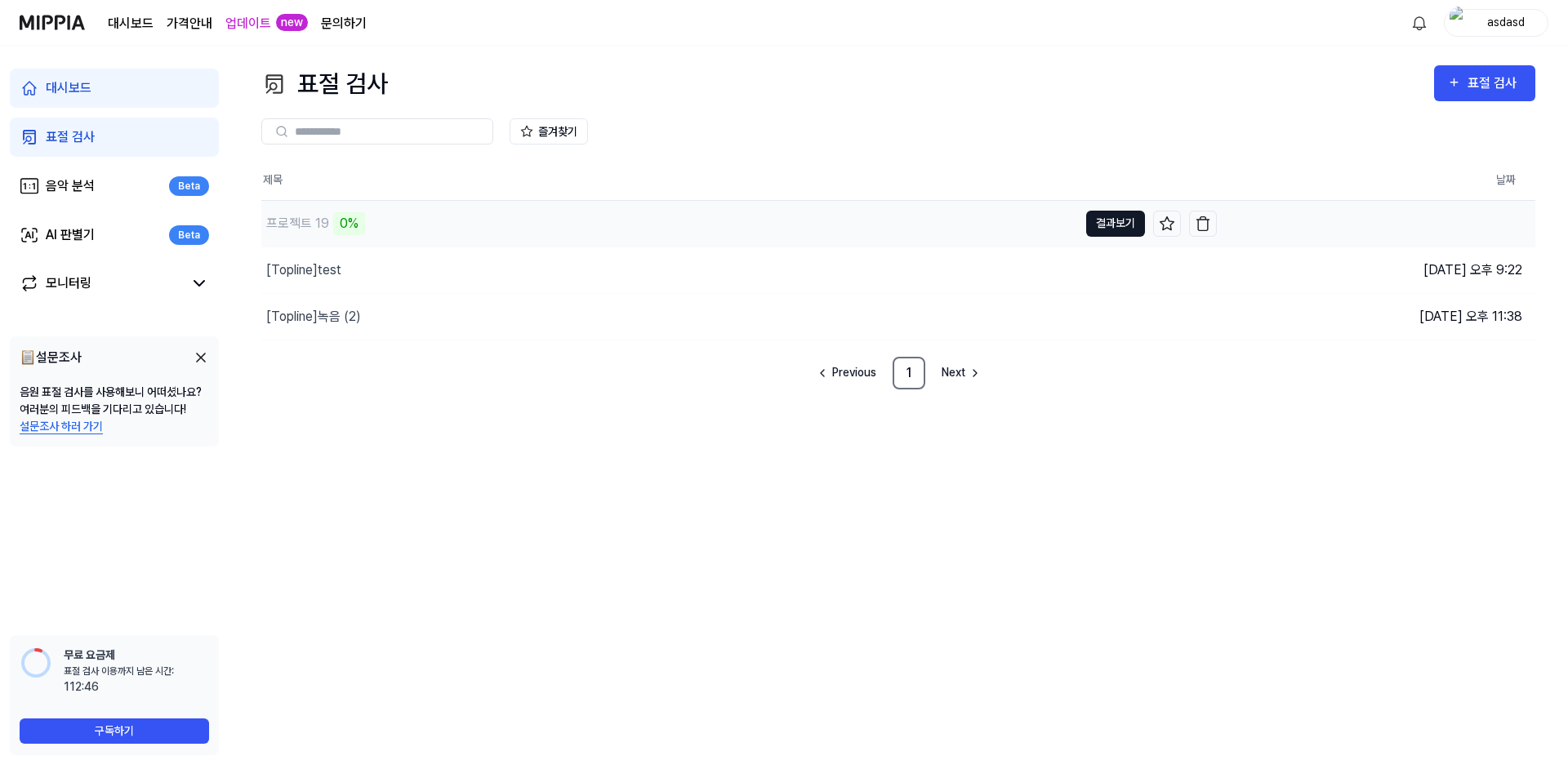 click on "결과보기" at bounding box center [1116, 224] 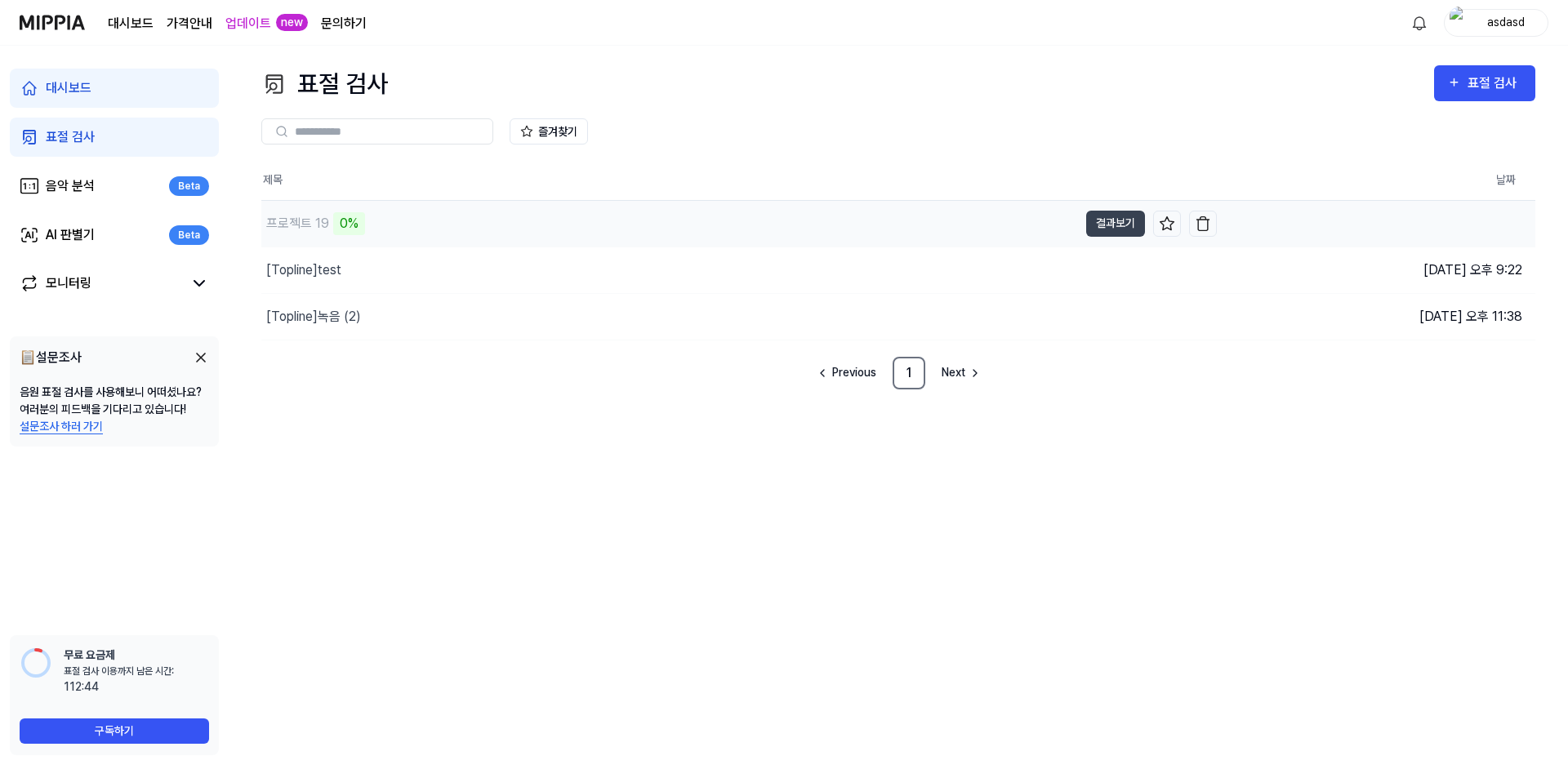 drag, startPoint x: 313, startPoint y: 227, endPoint x: 758, endPoint y: 238, distance: 445.136 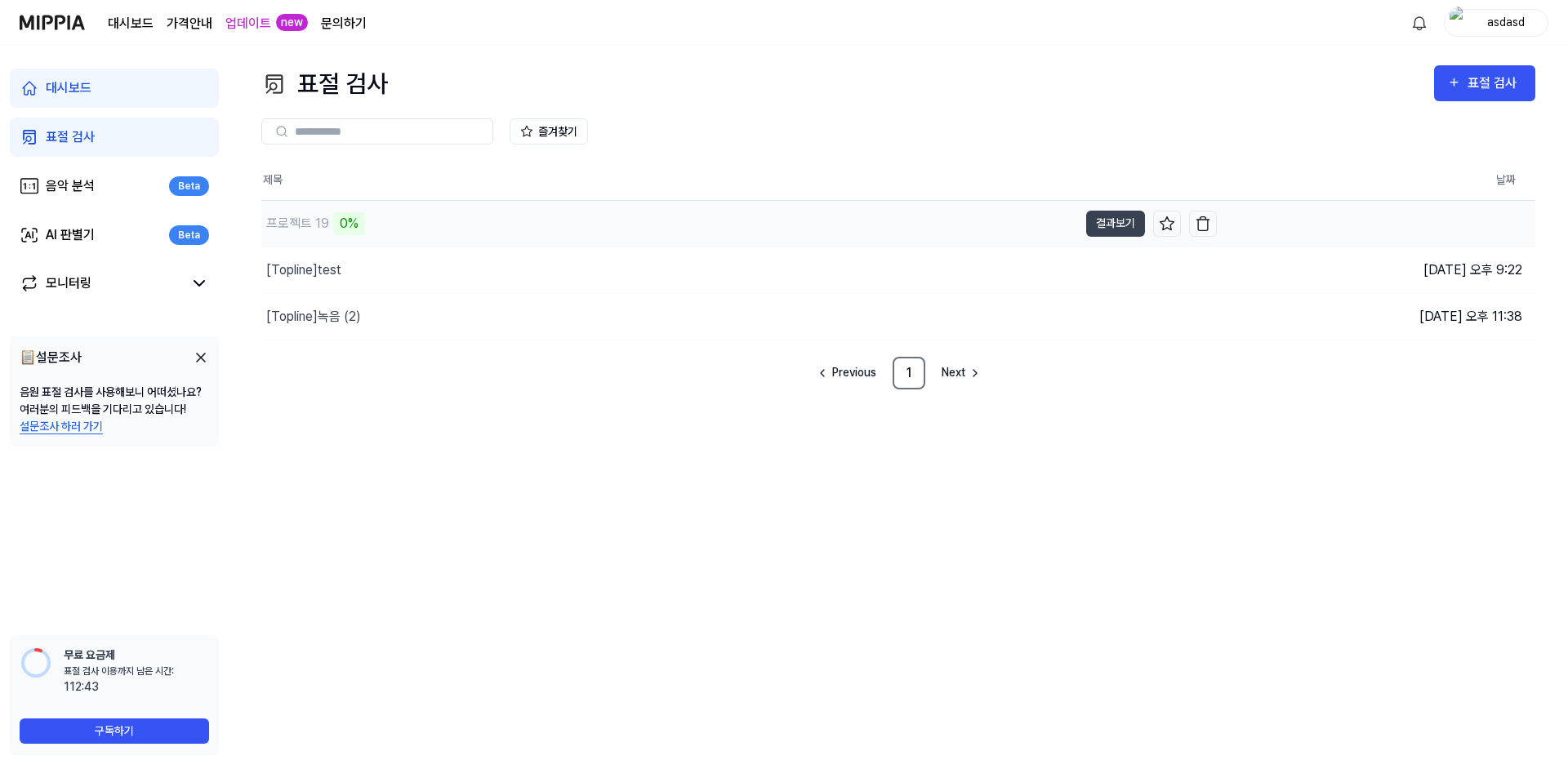 click on "프로젝트 19  0%" at bounding box center [670, 224] 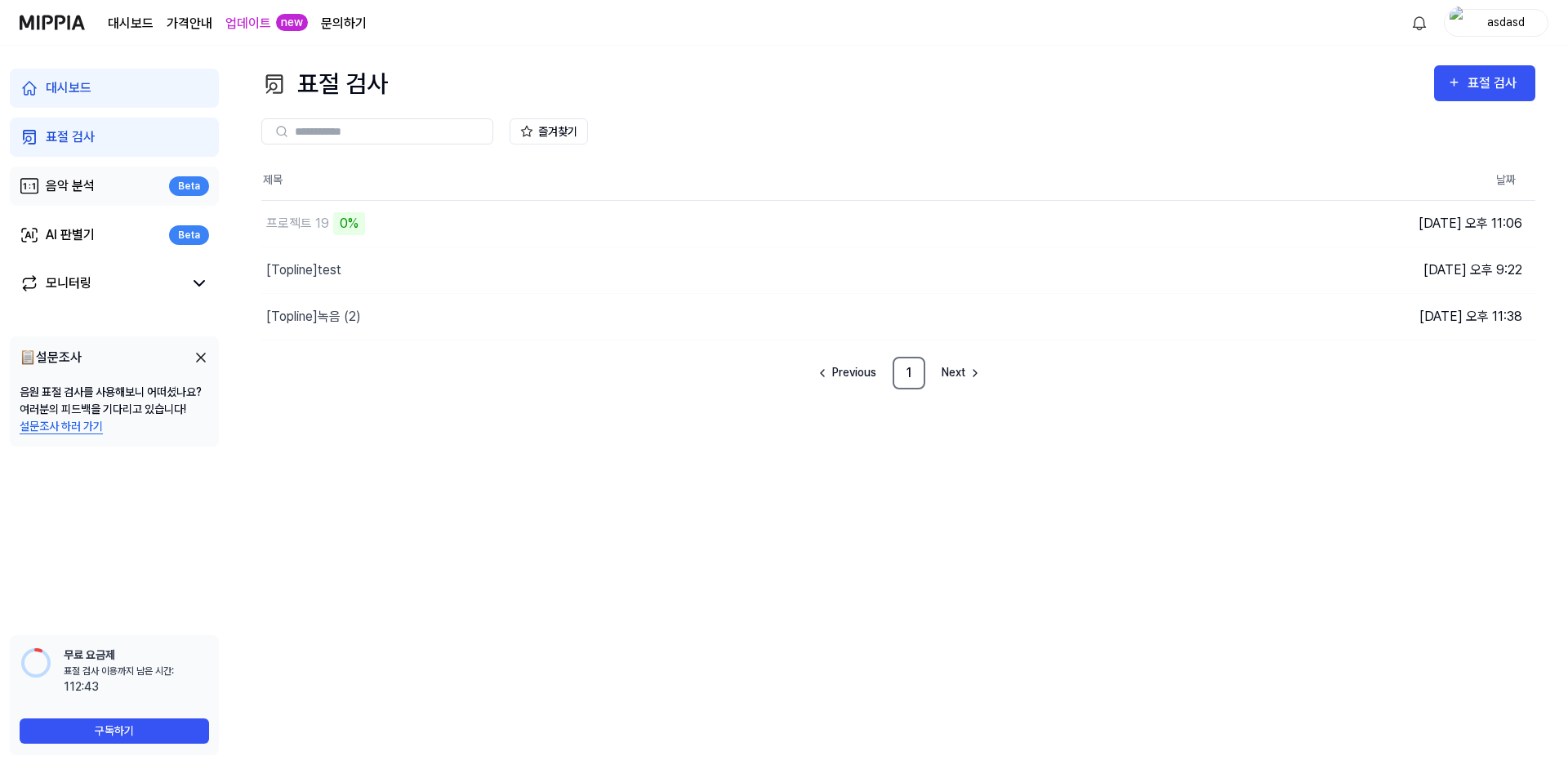 click on "음악 분석" at bounding box center (70, 186) 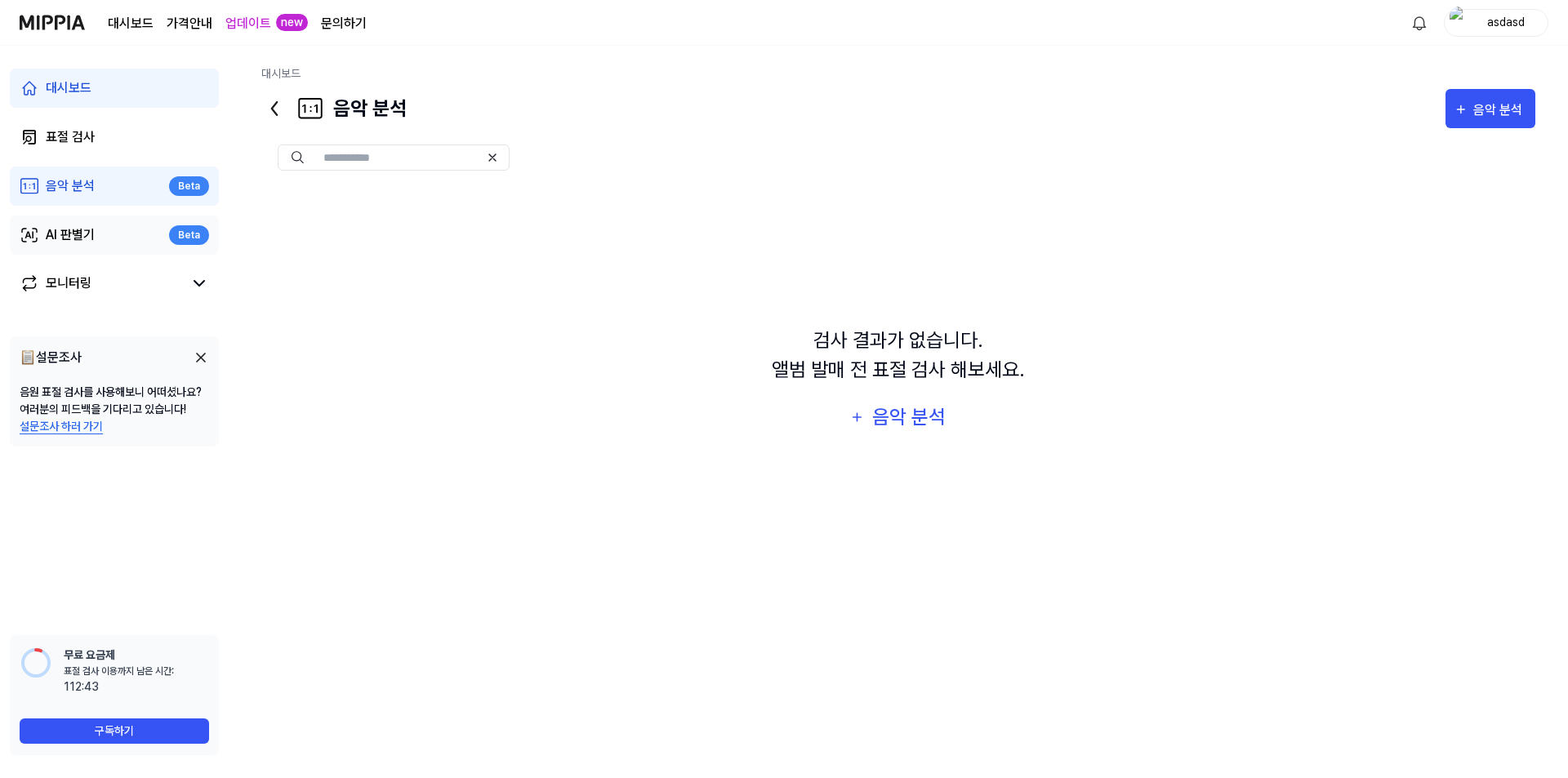 click on "AI 판별기" at bounding box center [70, 235] 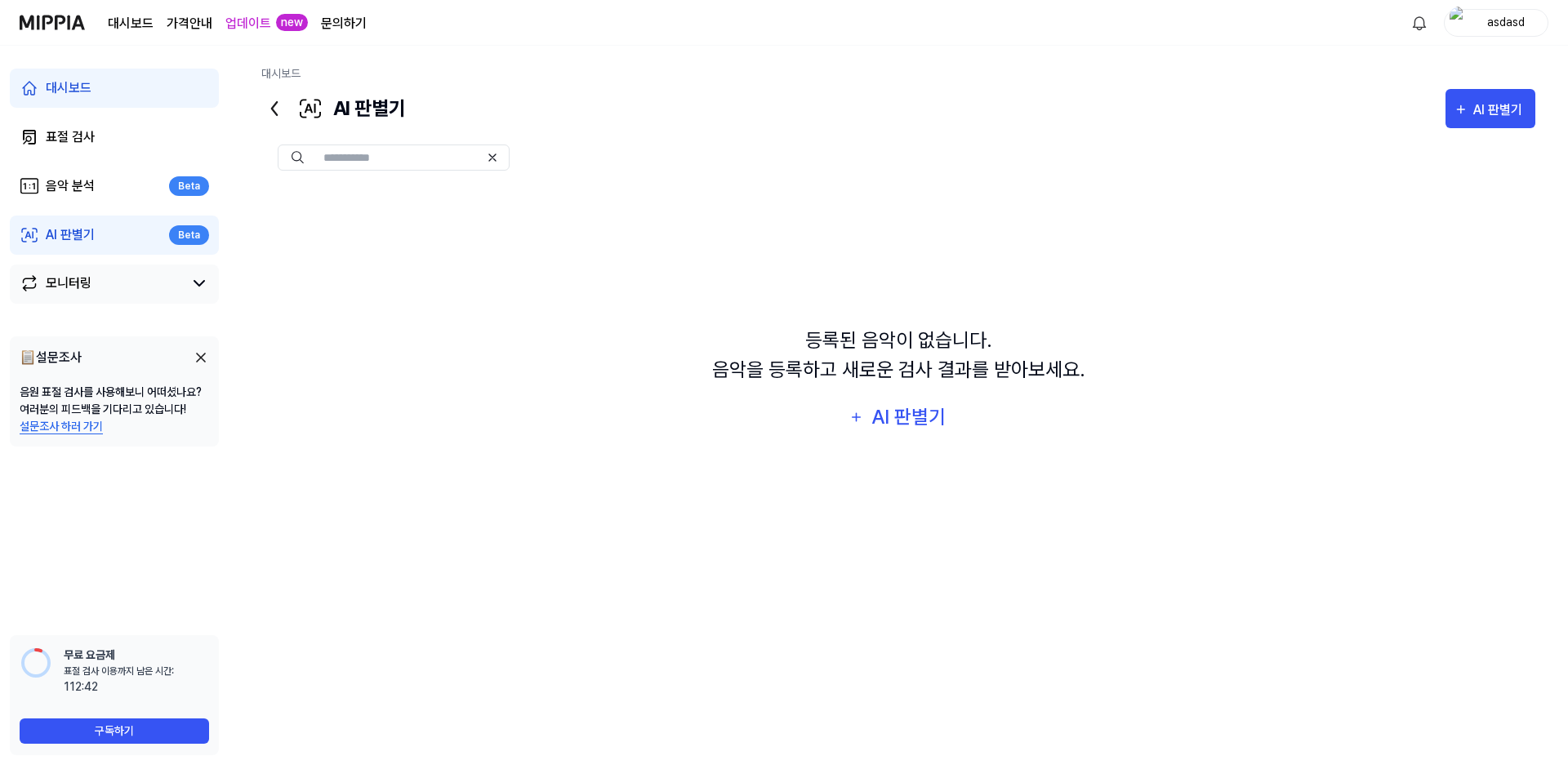 click on "모니터링" at bounding box center (69, 283) 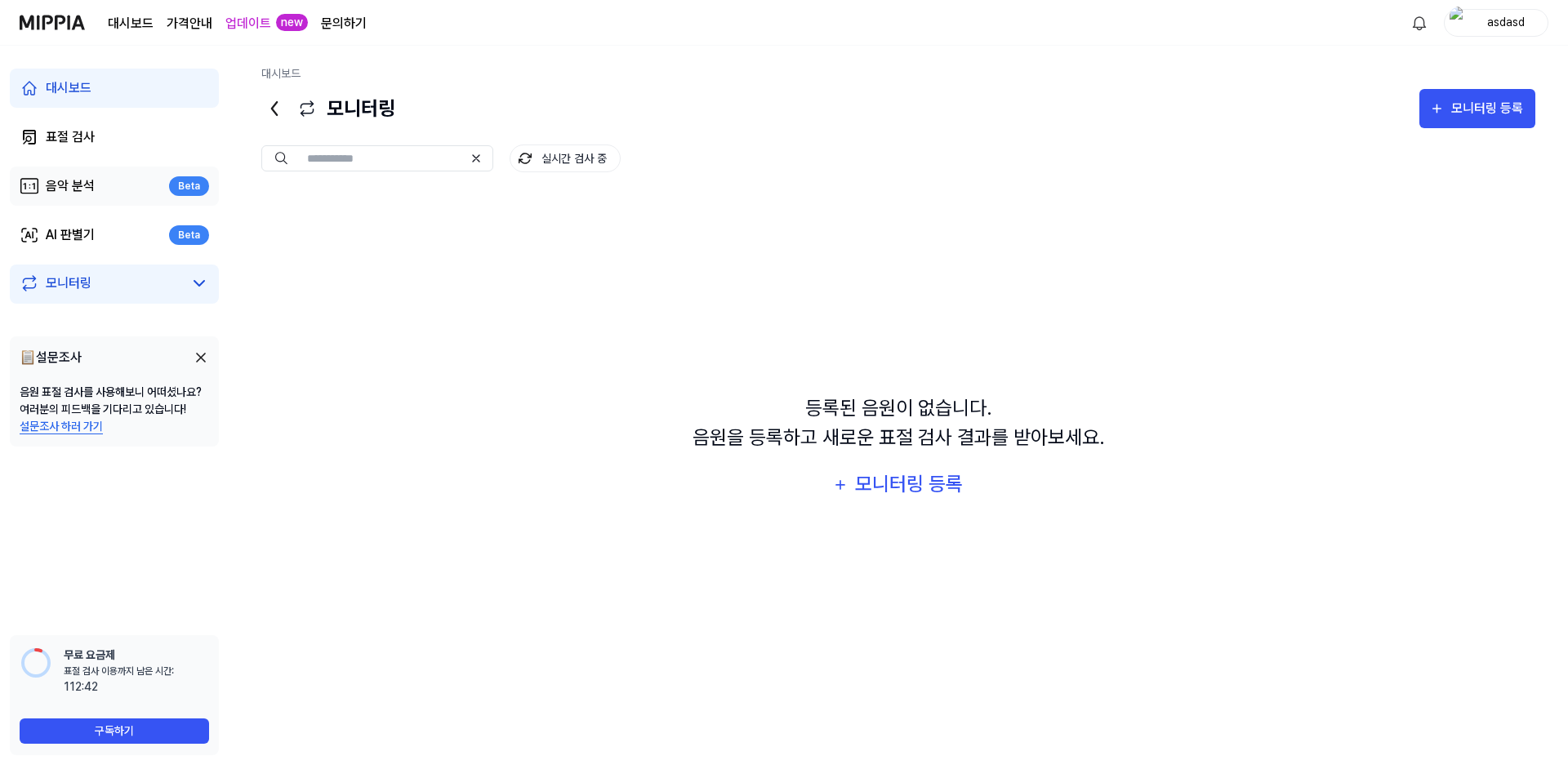click on "음악 분석 Beta" at bounding box center [114, 186] 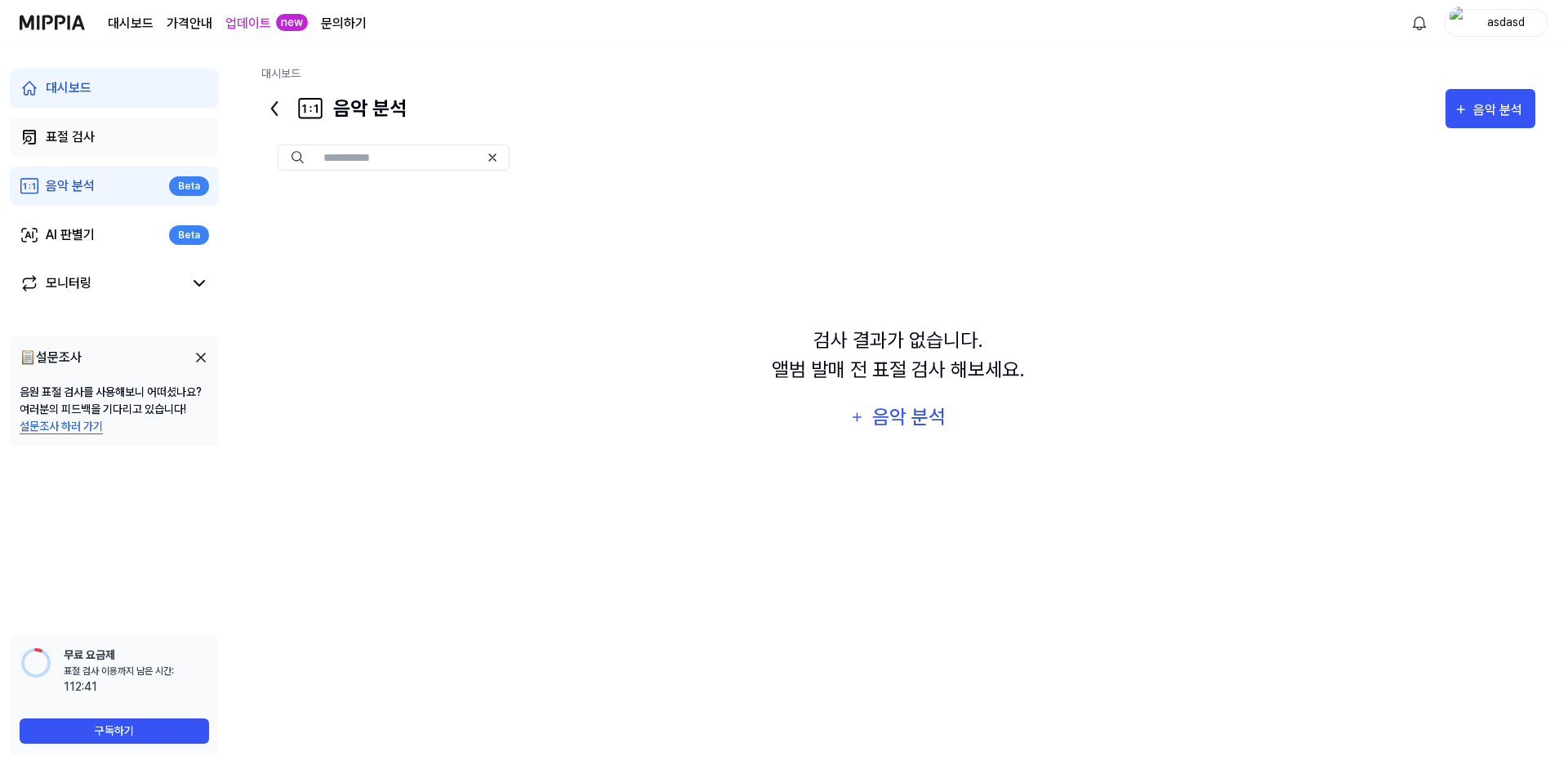 click on "표절 검사" at bounding box center (114, 137) 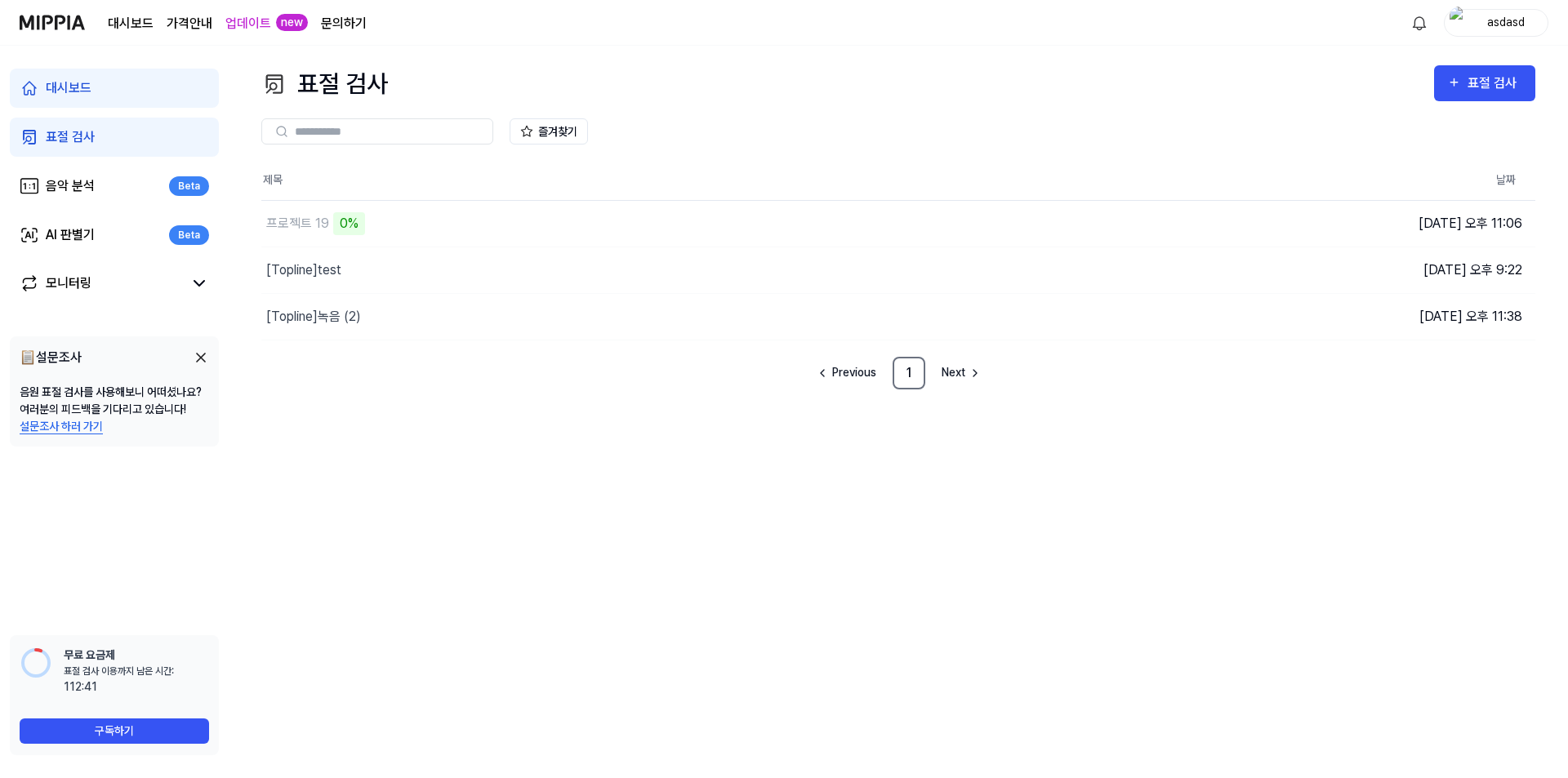 click on "대시보드" at bounding box center (114, 88) 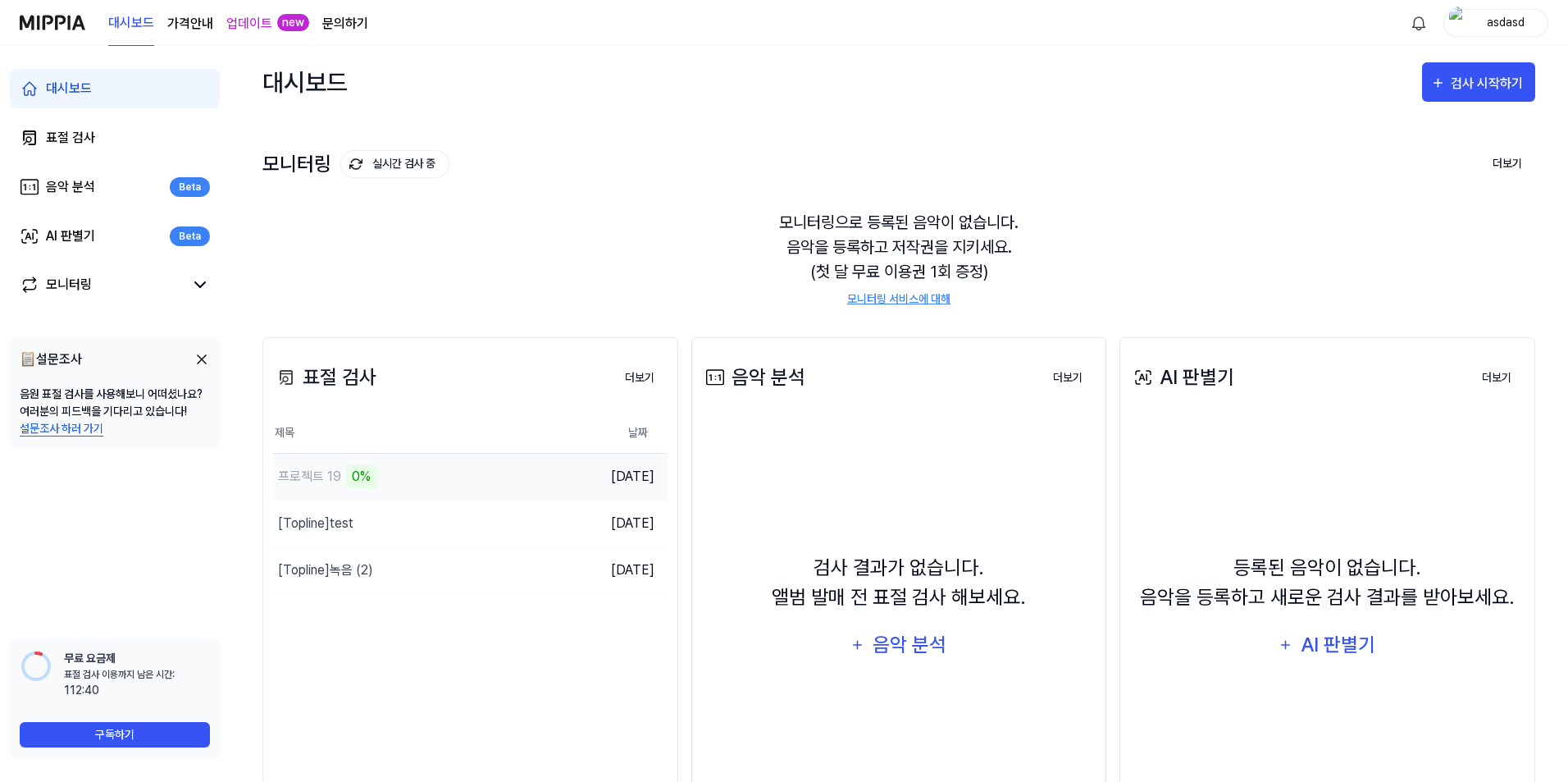 click on "프로젝트 19  0%" at bounding box center (421, 477) 